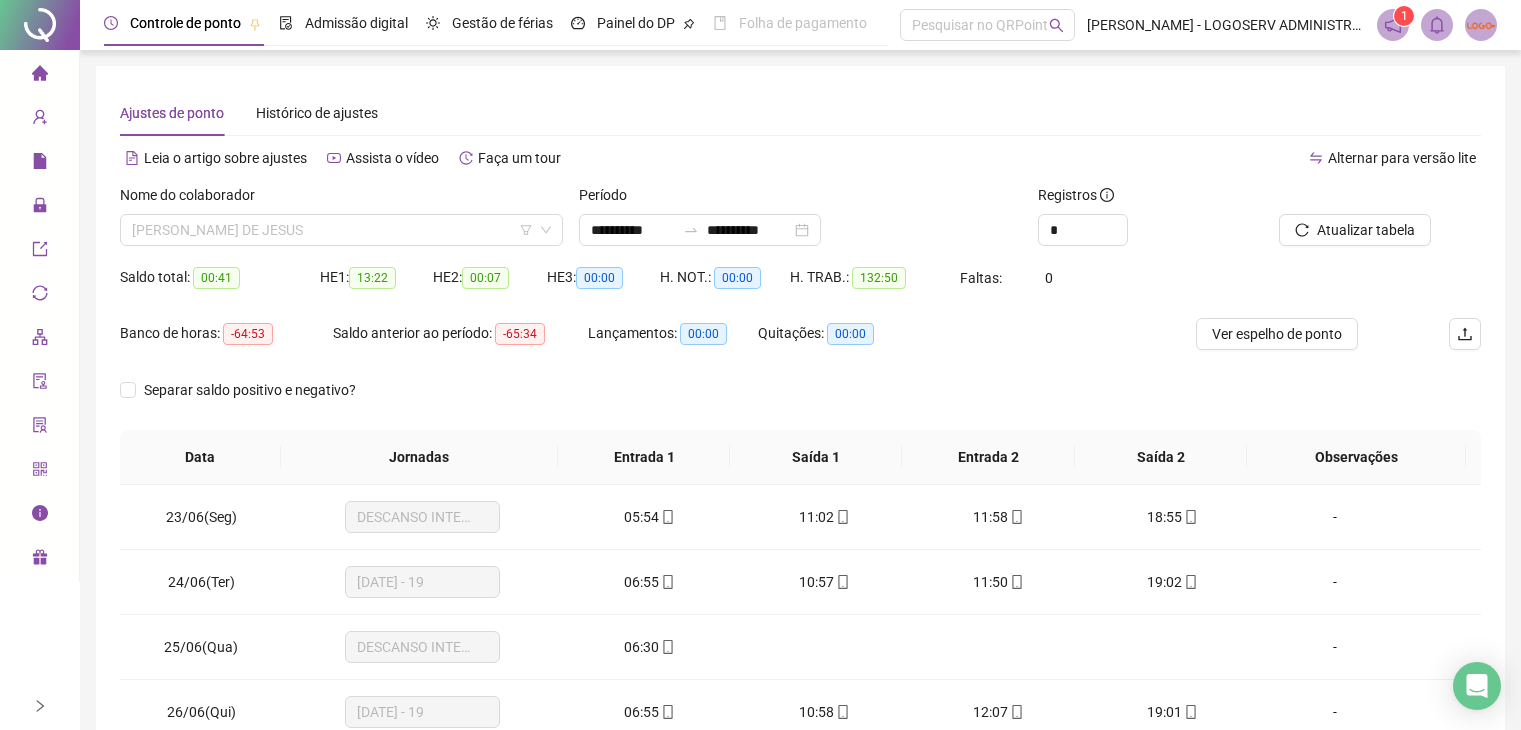 scroll, scrollTop: 0, scrollLeft: 0, axis: both 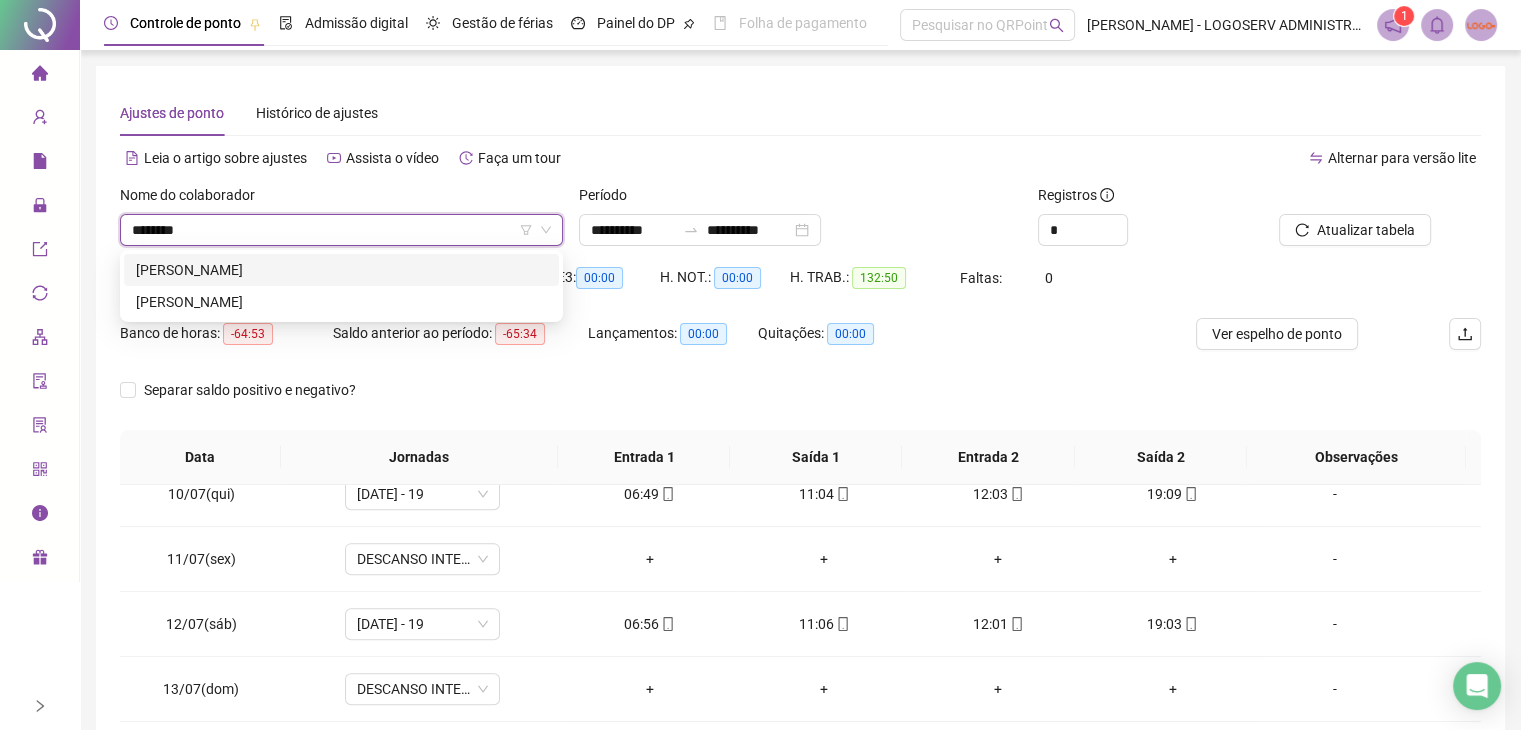 type on "*********" 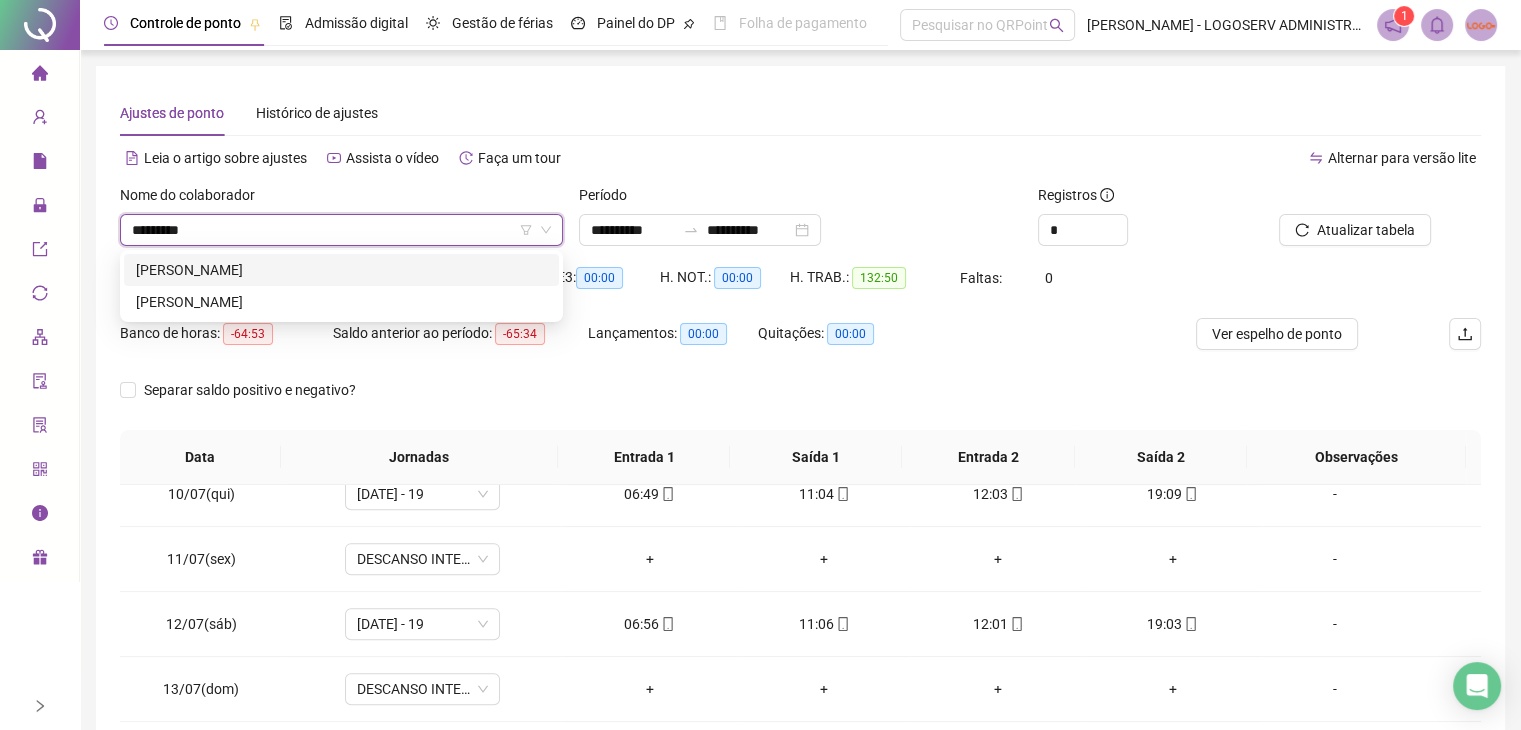 click on "[PERSON_NAME]" at bounding box center [341, 270] 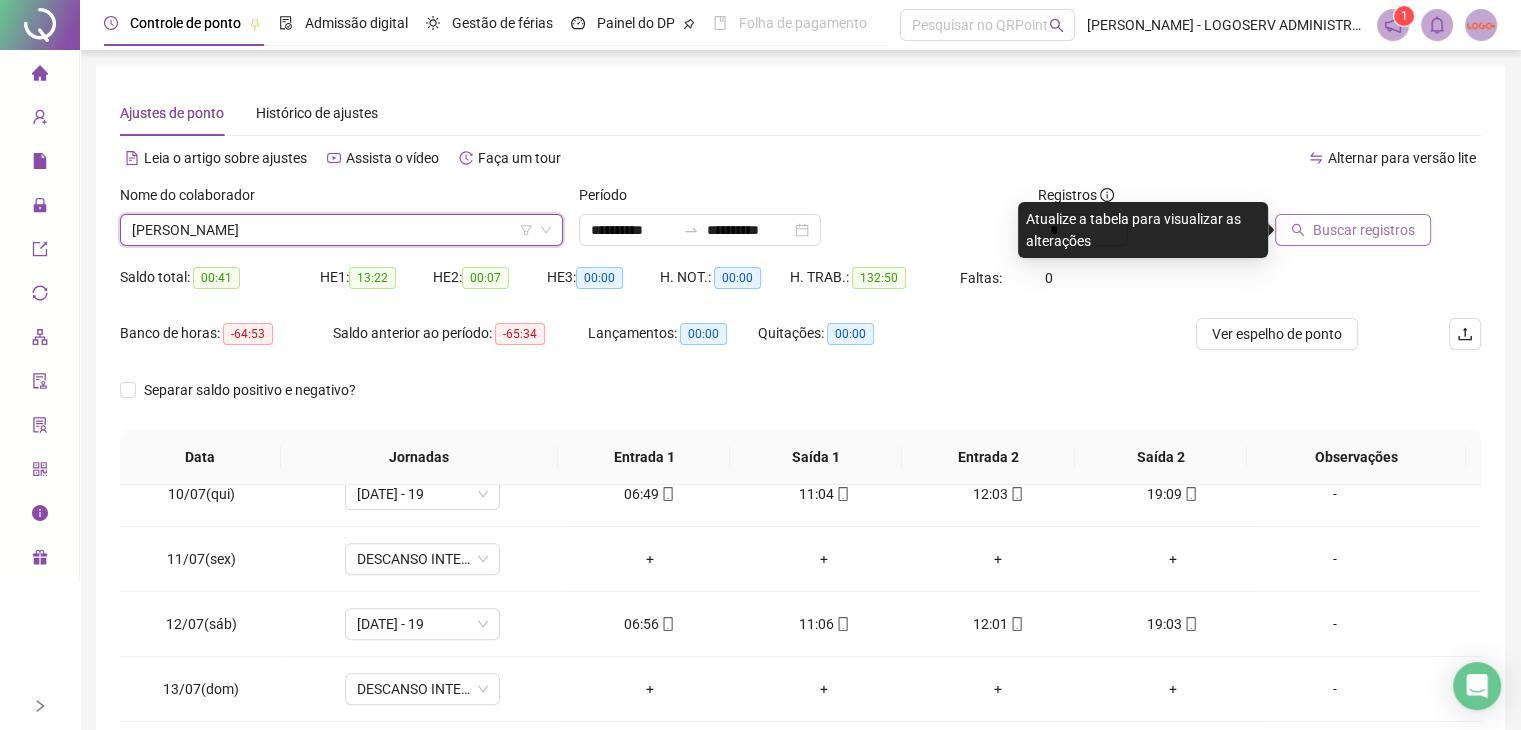 click on "Buscar registros" at bounding box center [1353, 230] 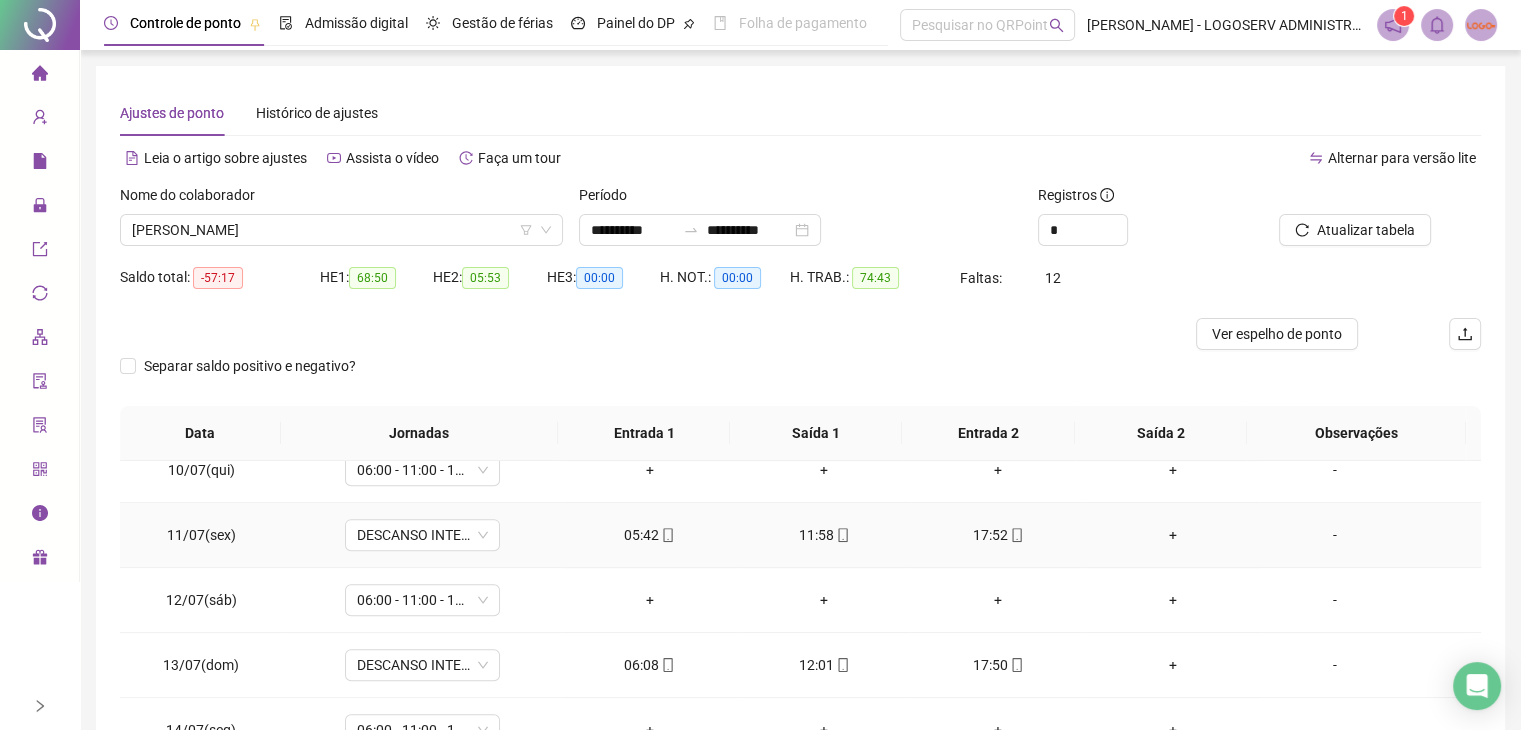 click on "05:42" at bounding box center (650, 535) 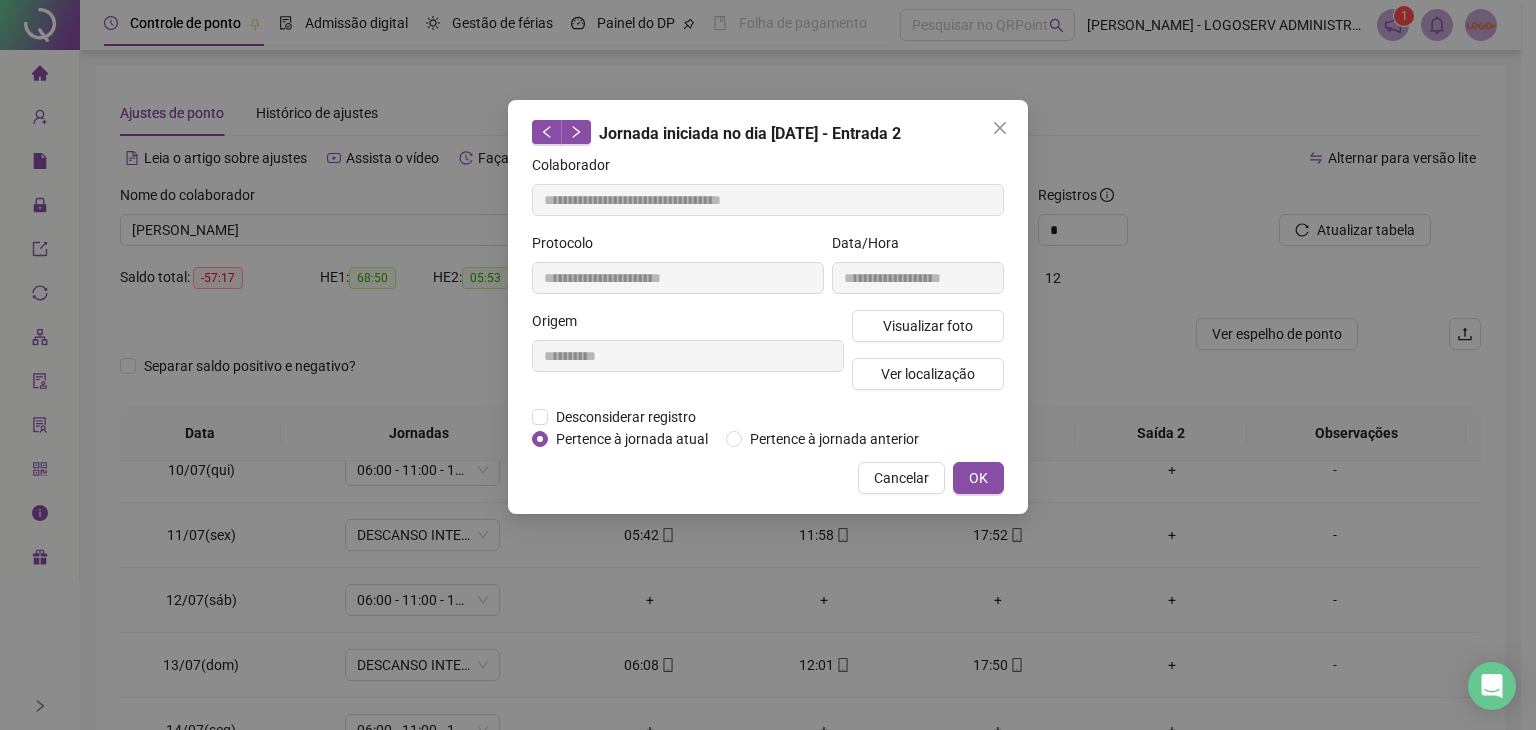 type on "**********" 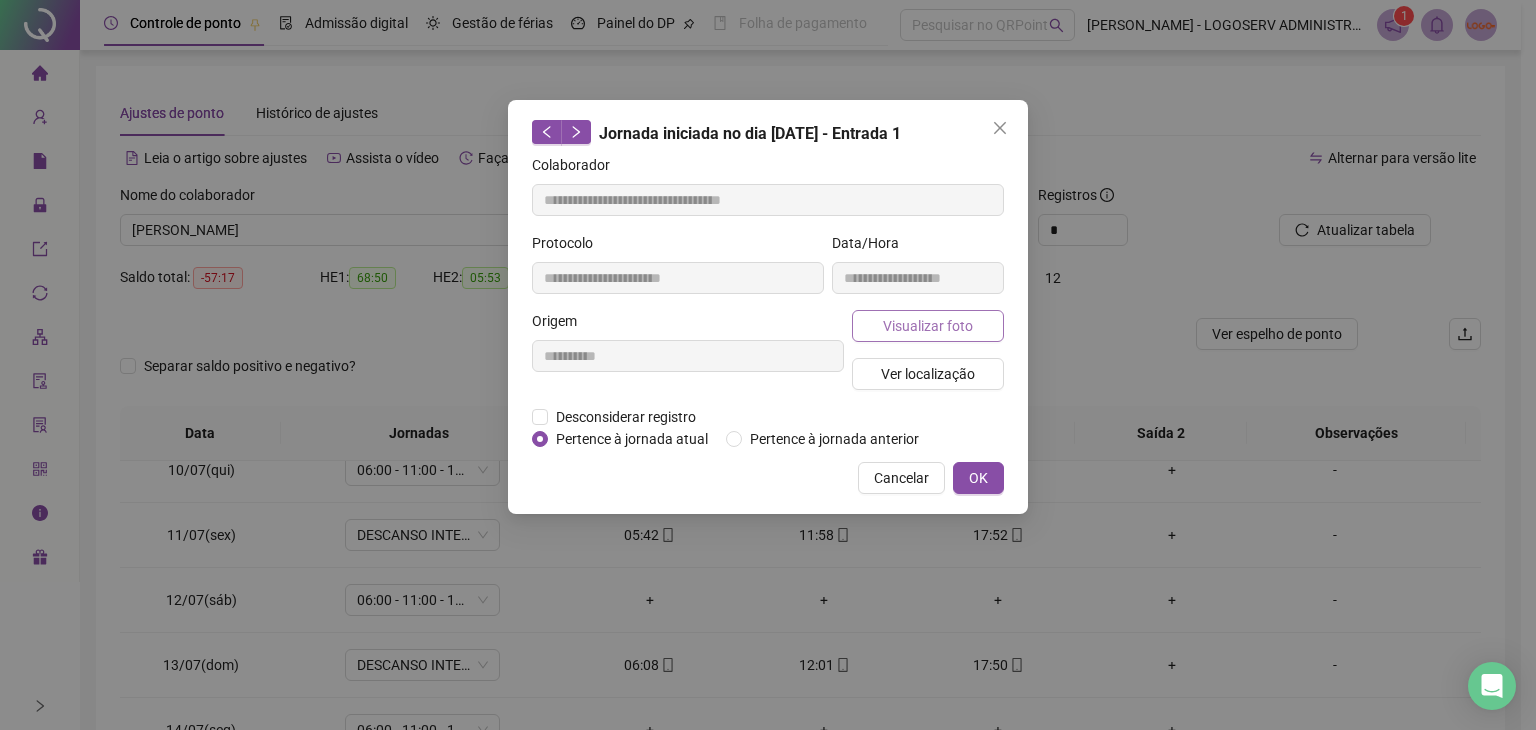 click on "Visualizar foto" at bounding box center [928, 326] 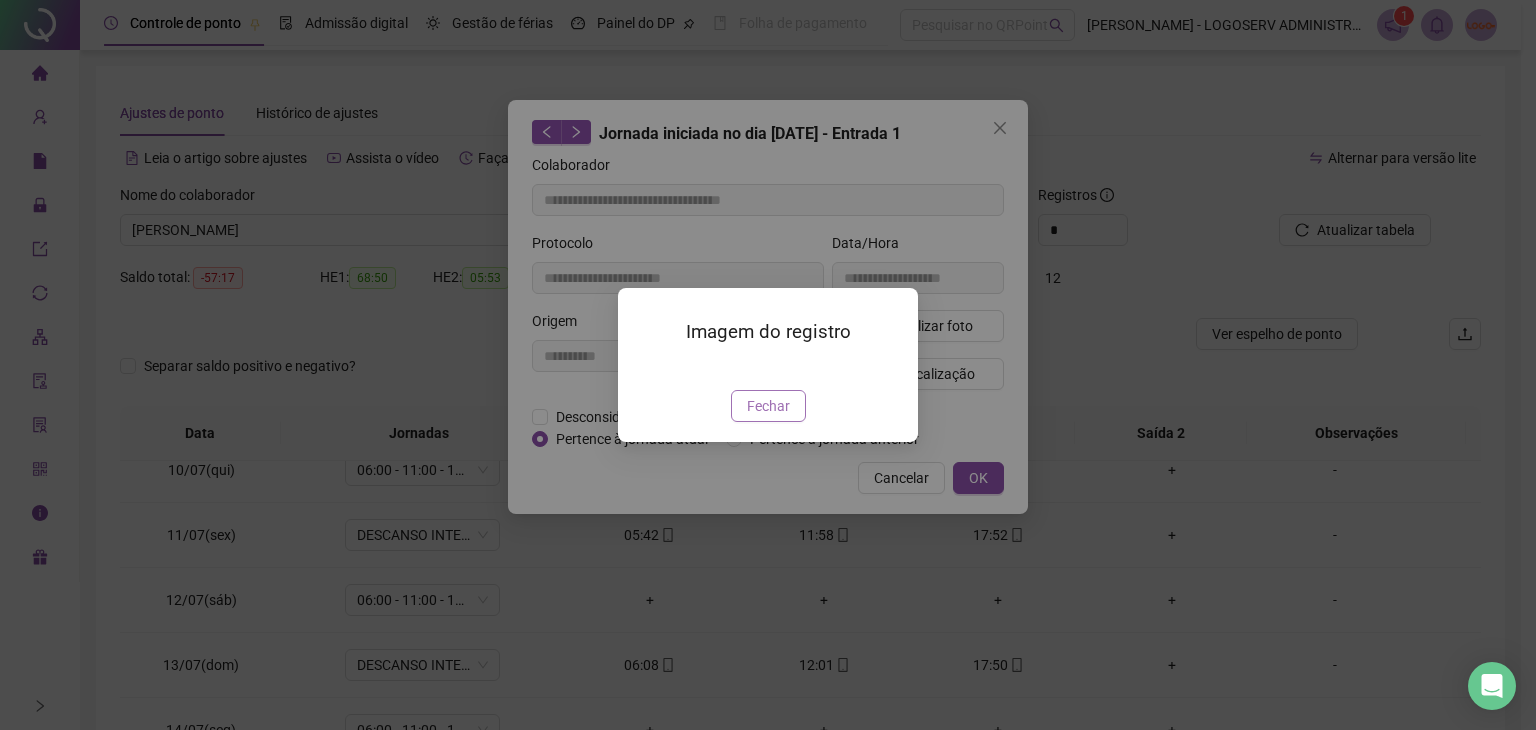 click on "Fechar" at bounding box center (768, 406) 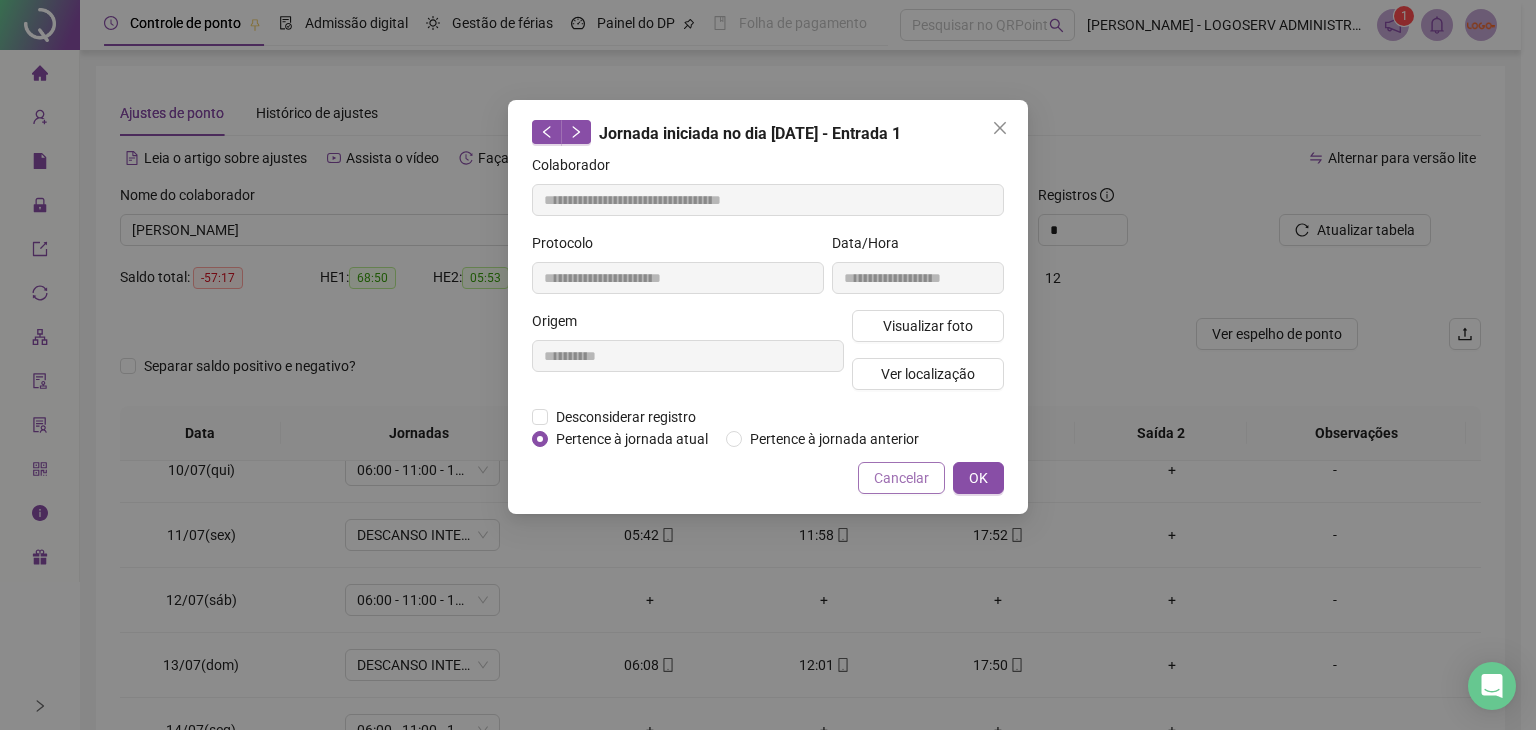 click on "Cancelar" at bounding box center [901, 478] 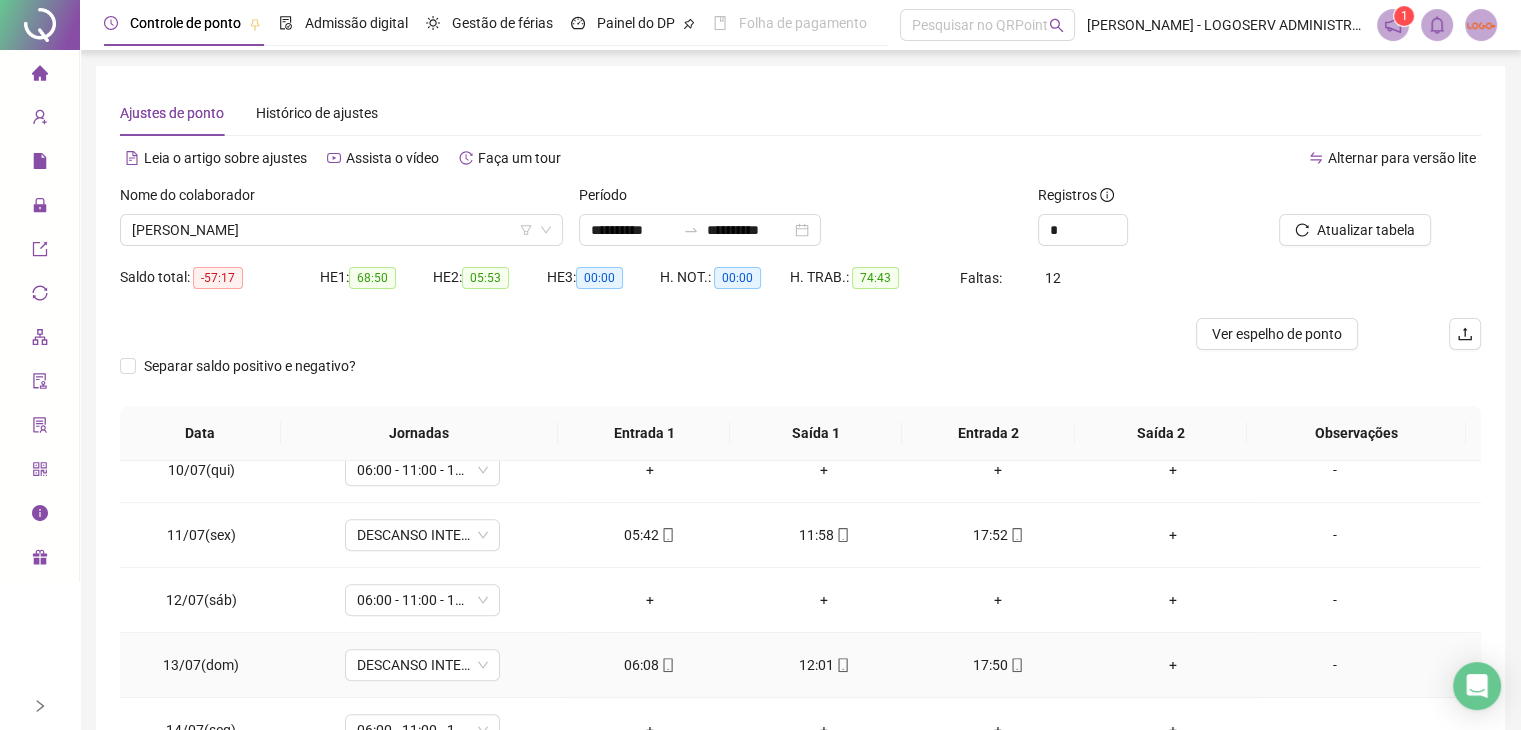 click on "12:01" at bounding box center (824, 665) 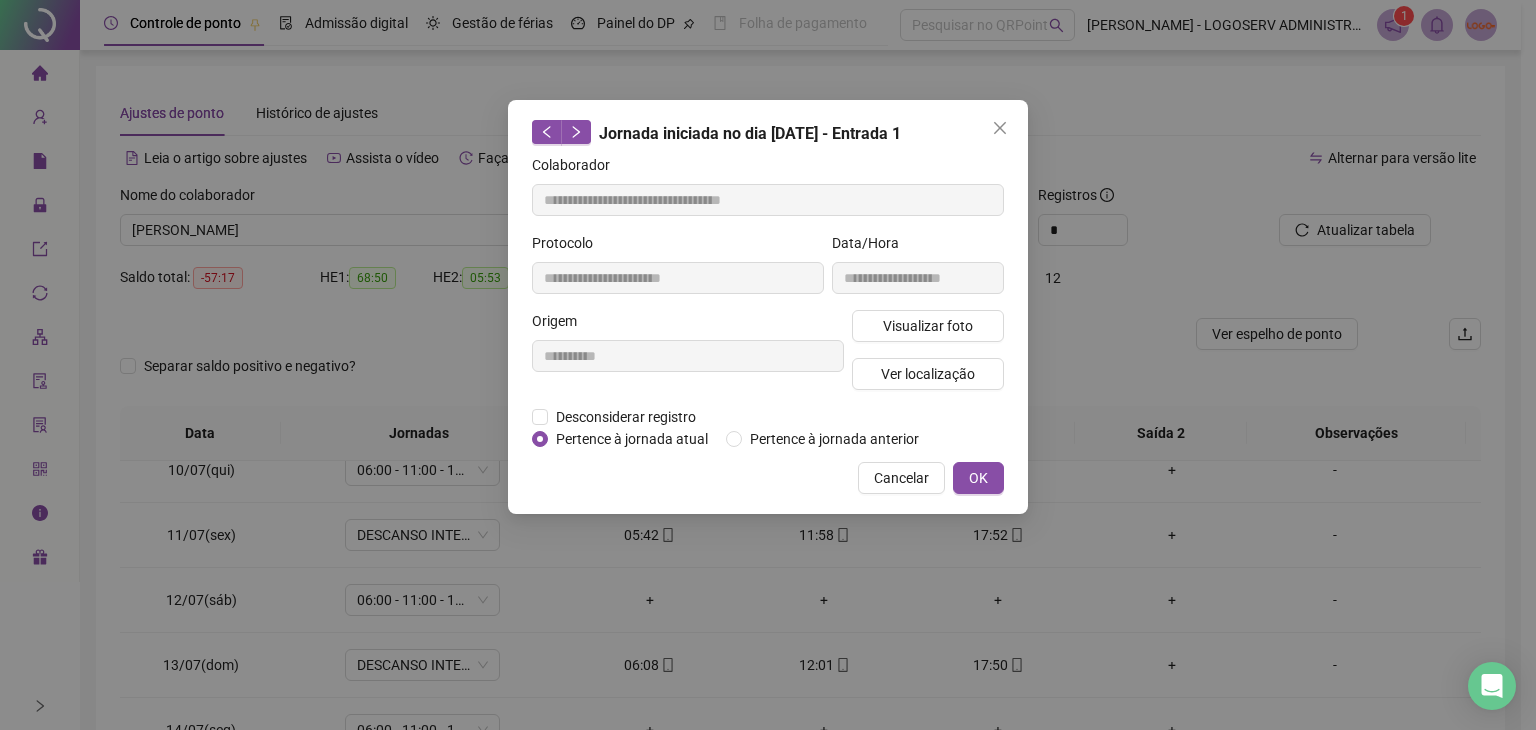 type on "**********" 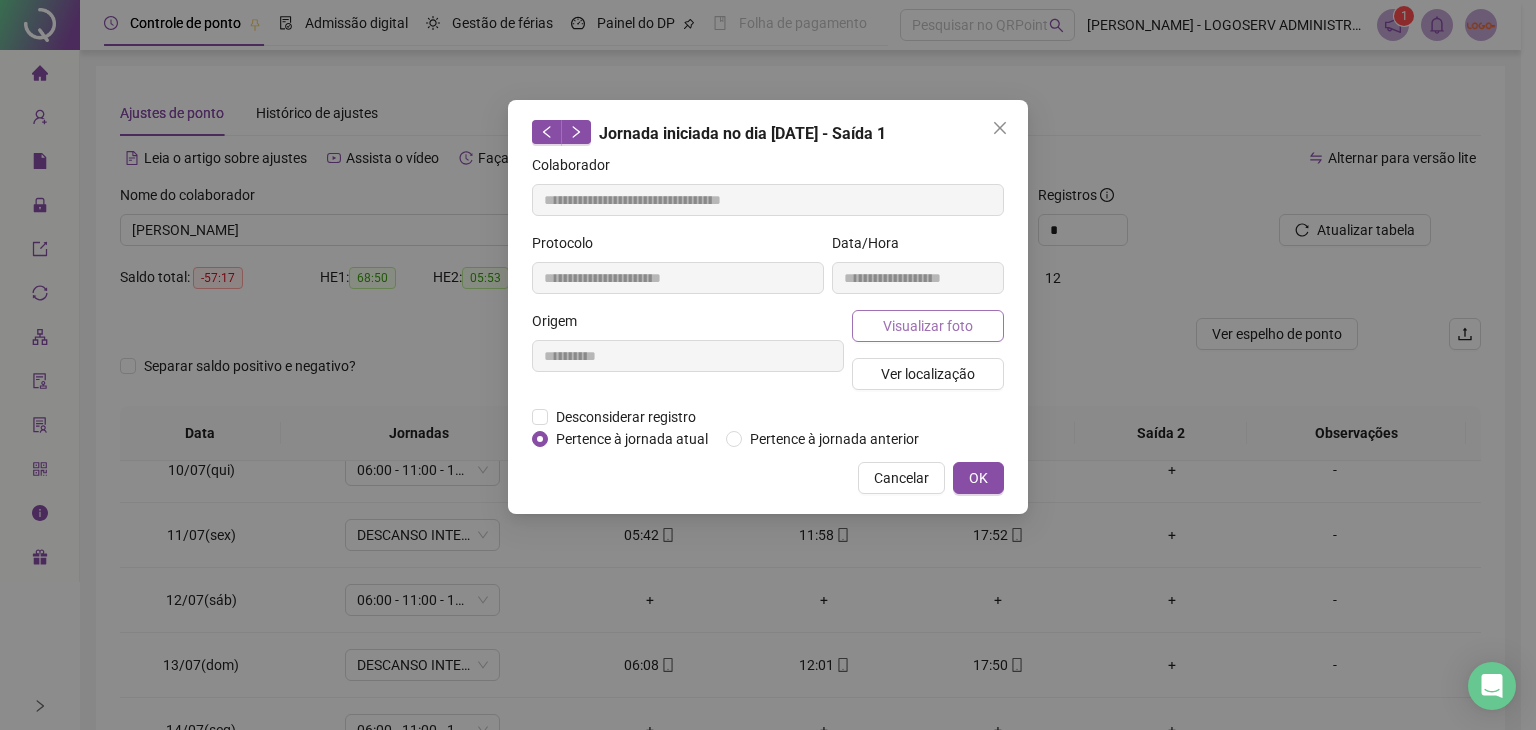 click on "Visualizar foto" at bounding box center [928, 326] 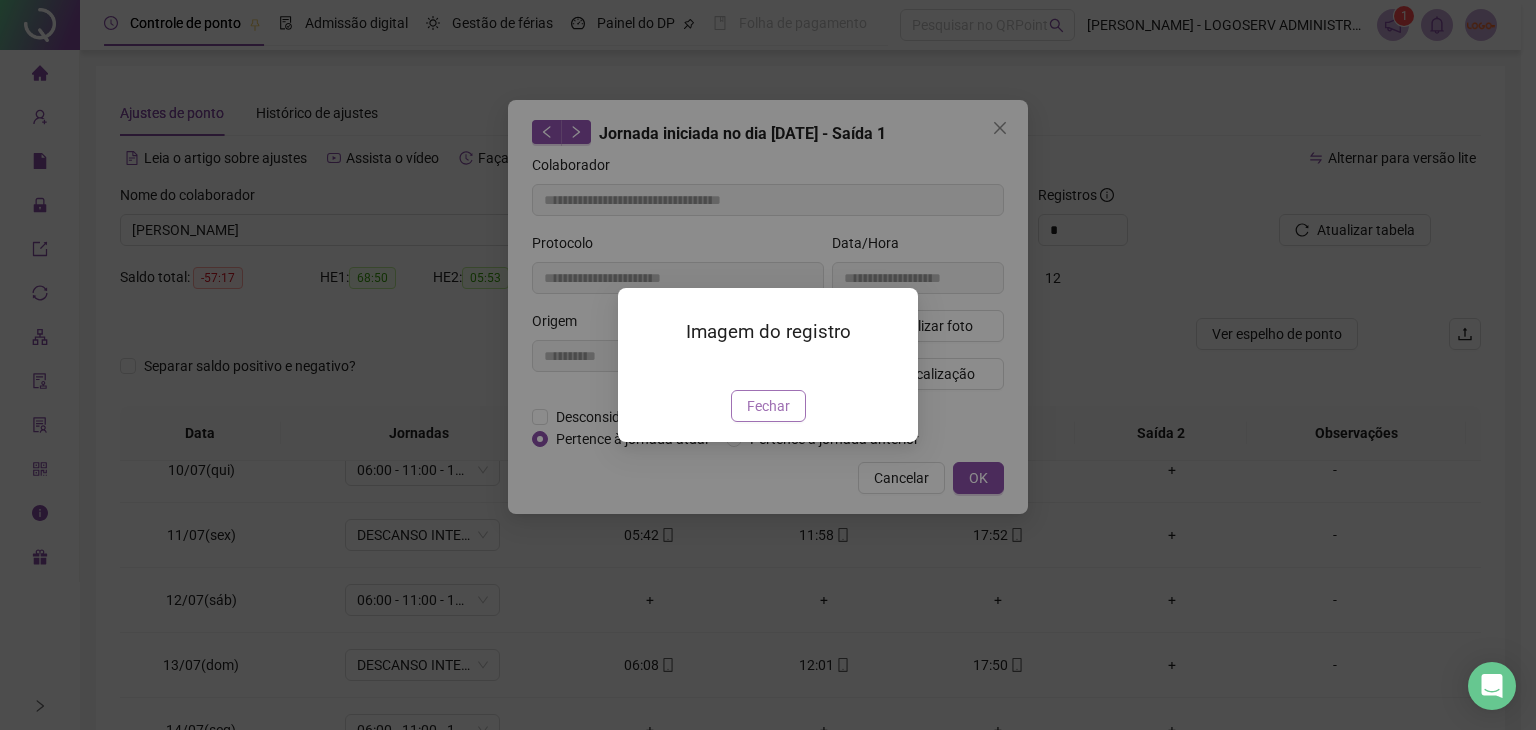 click on "Fechar" at bounding box center [768, 406] 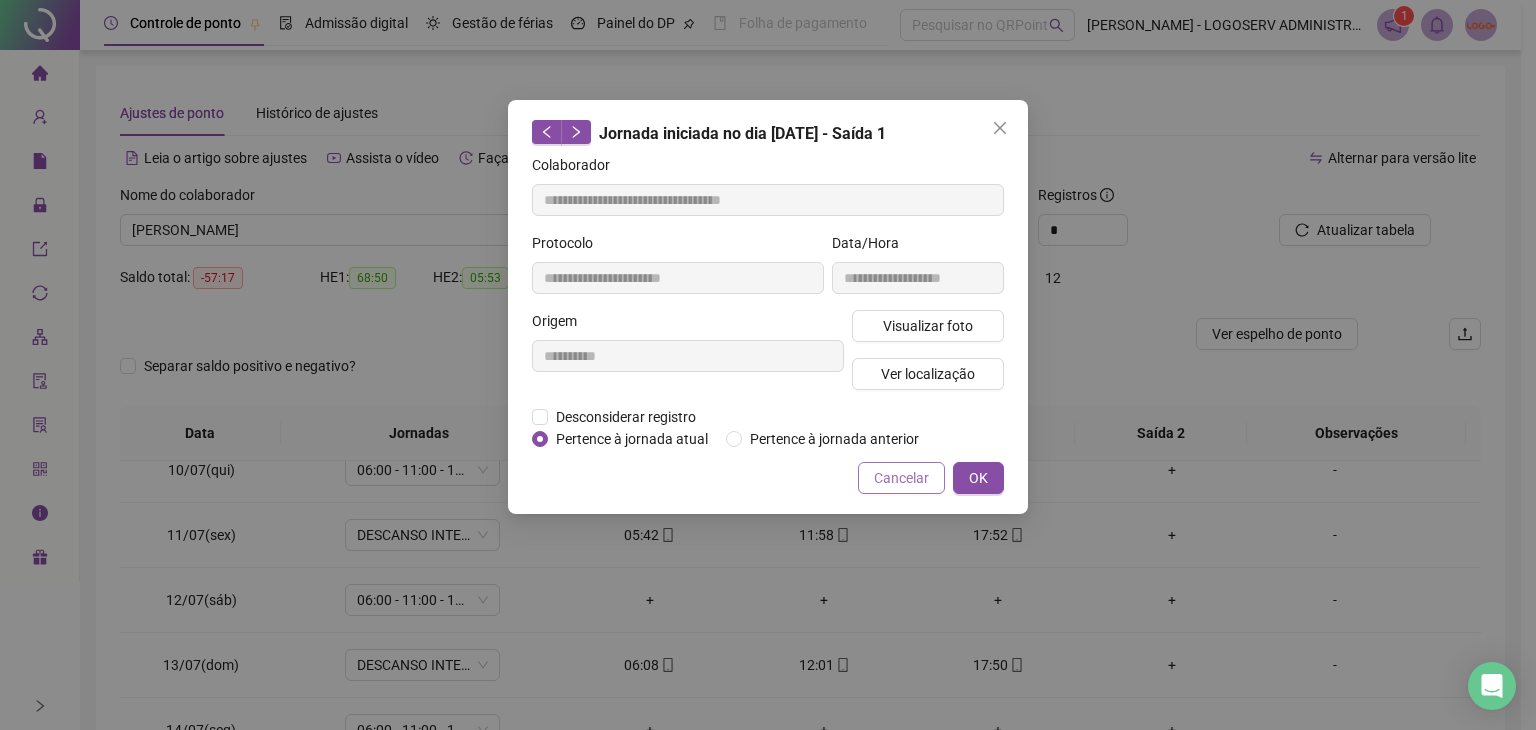 click on "Cancelar" at bounding box center (901, 478) 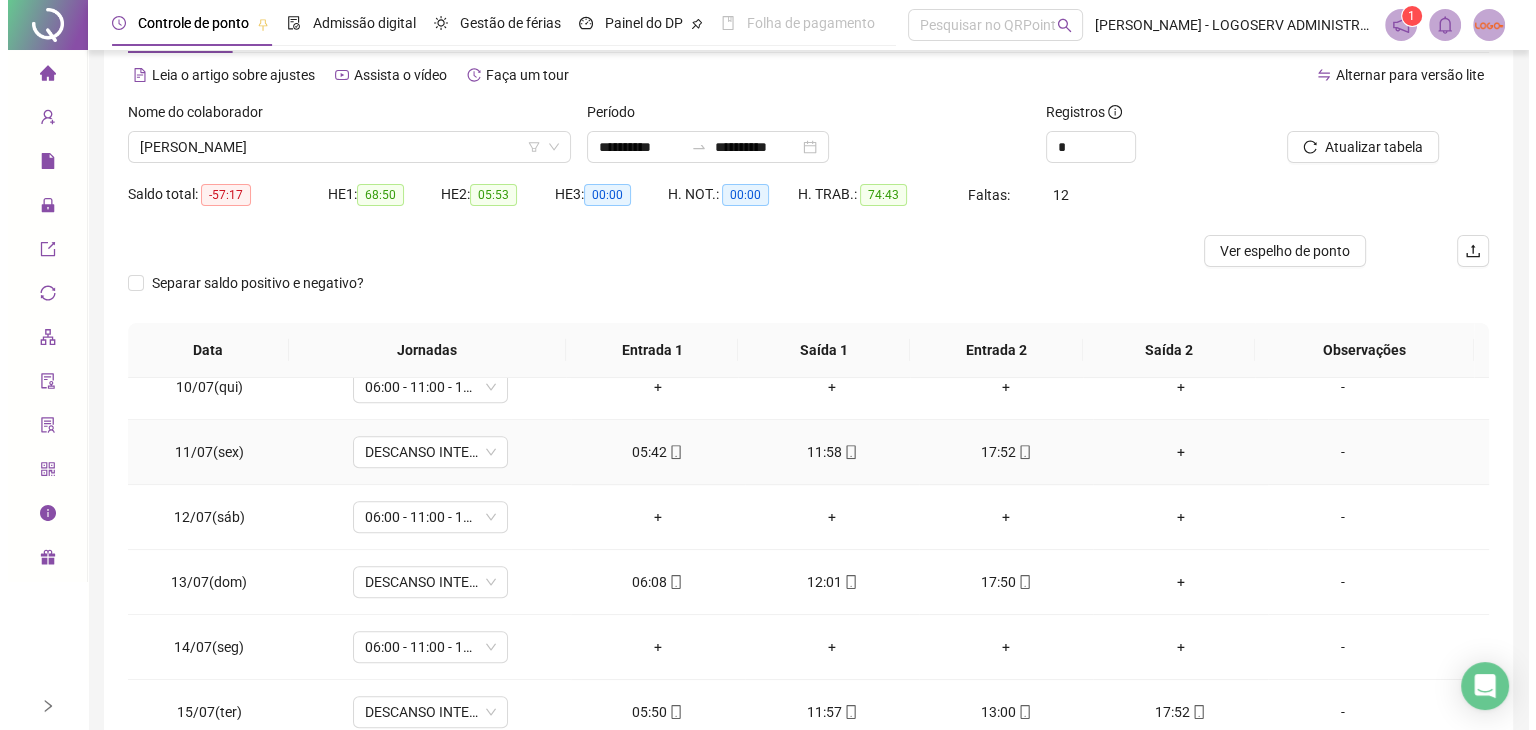 scroll, scrollTop: 200, scrollLeft: 0, axis: vertical 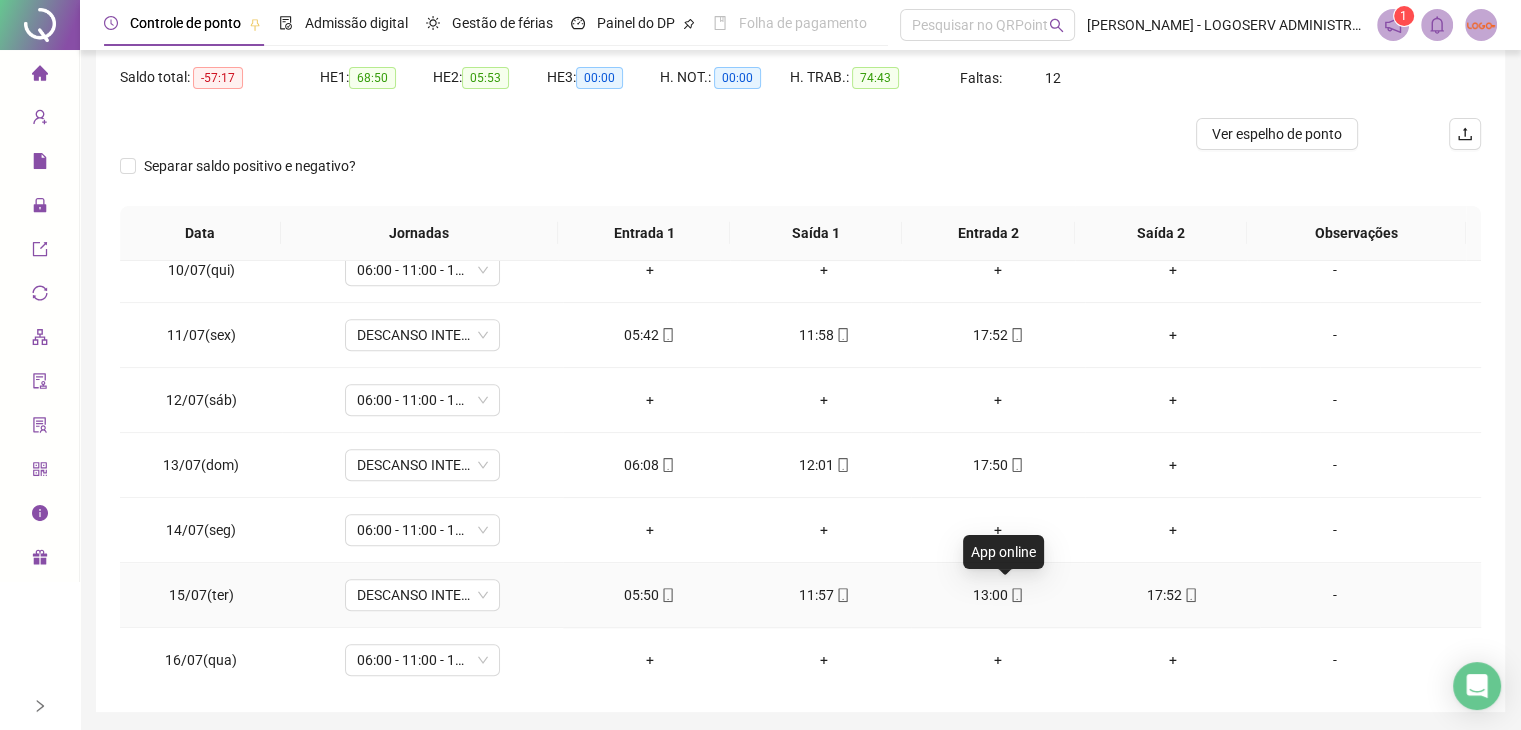 click 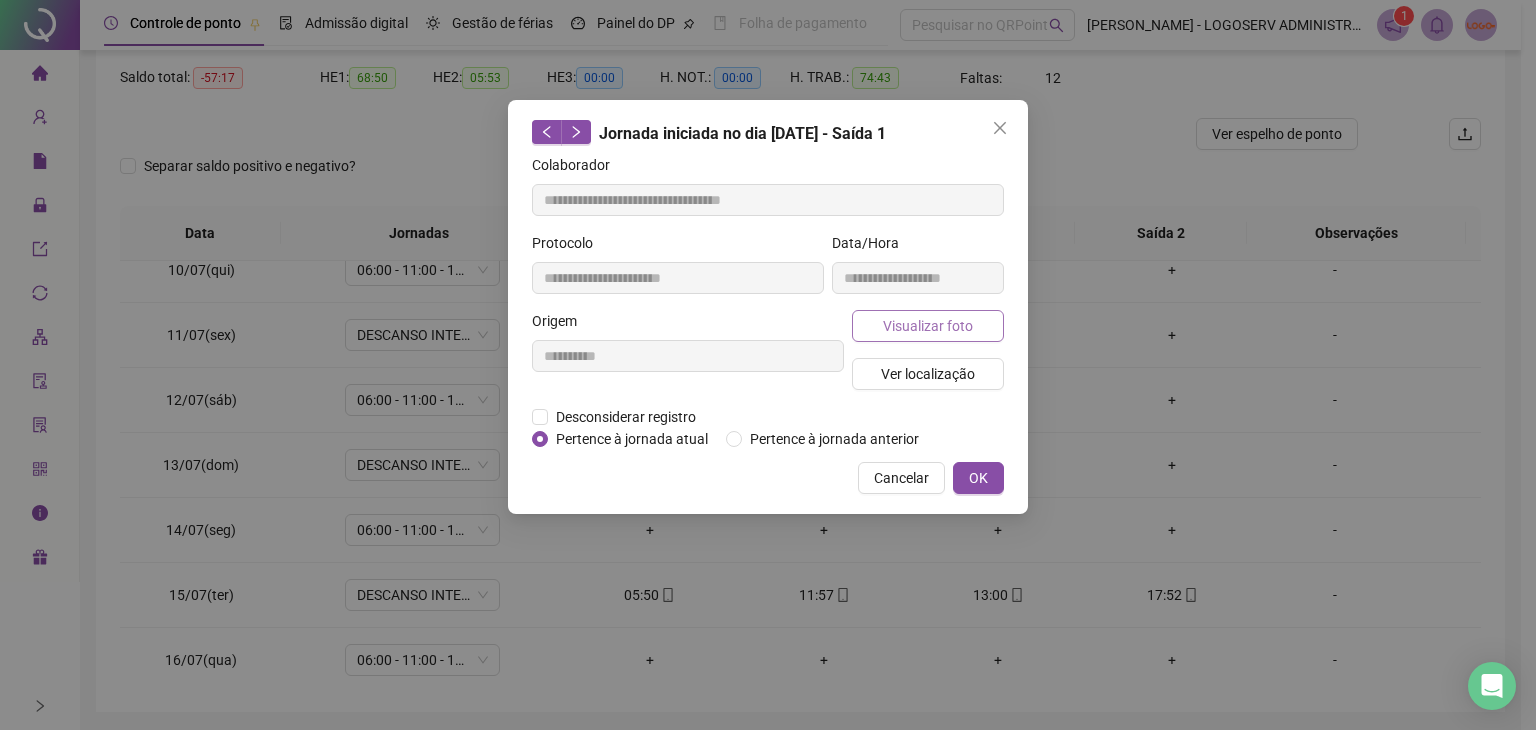 type on "**********" 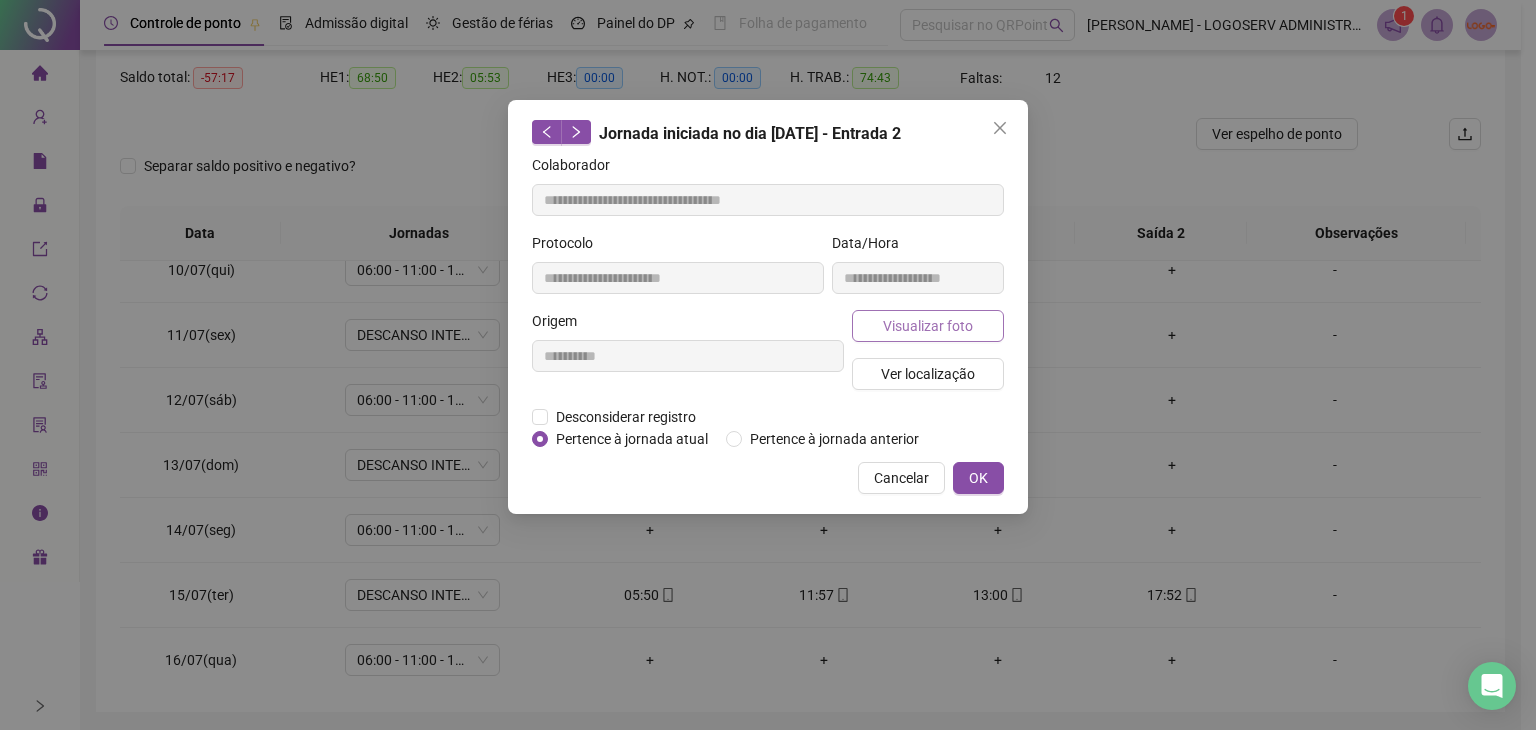 click on "Visualizar foto" at bounding box center (928, 326) 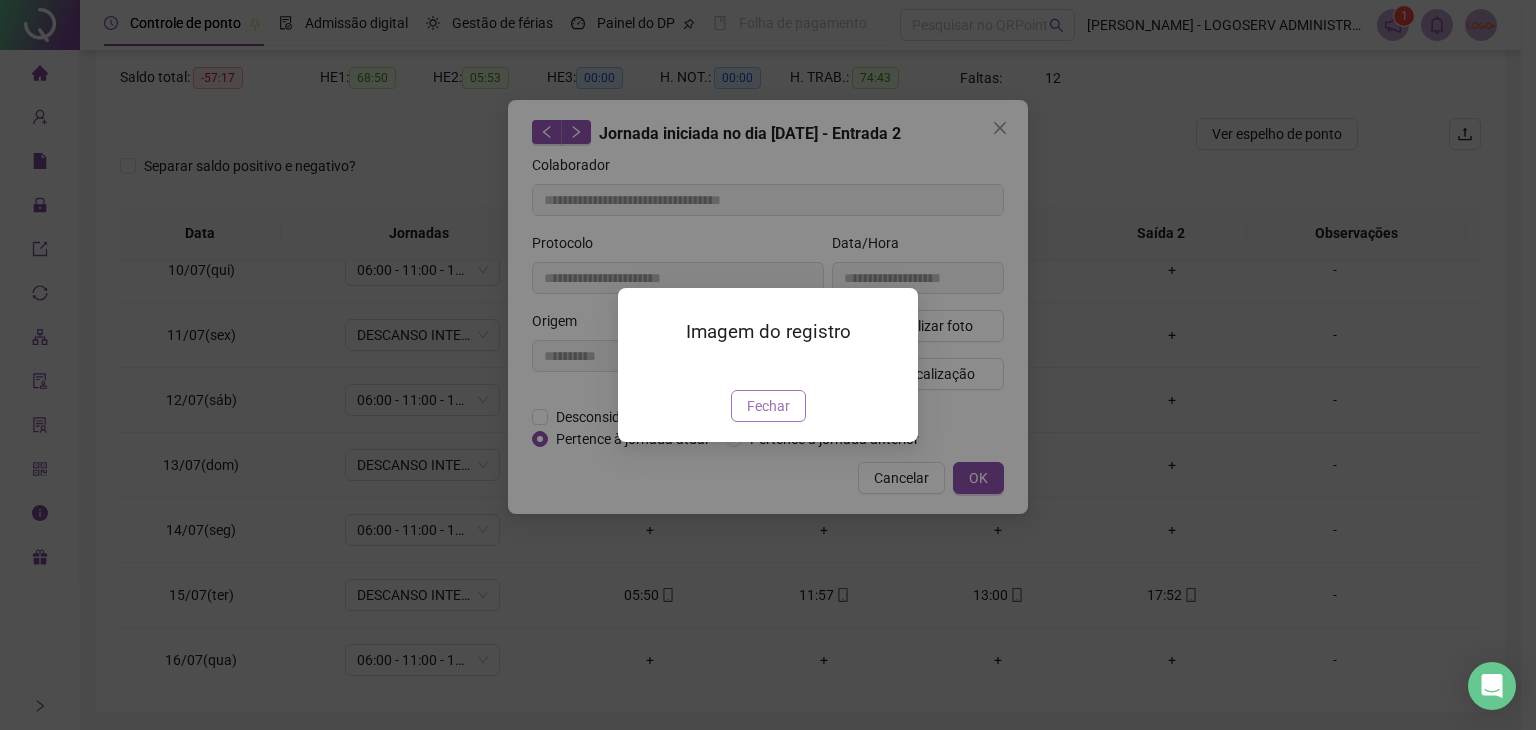 click on "Fechar" at bounding box center (768, 406) 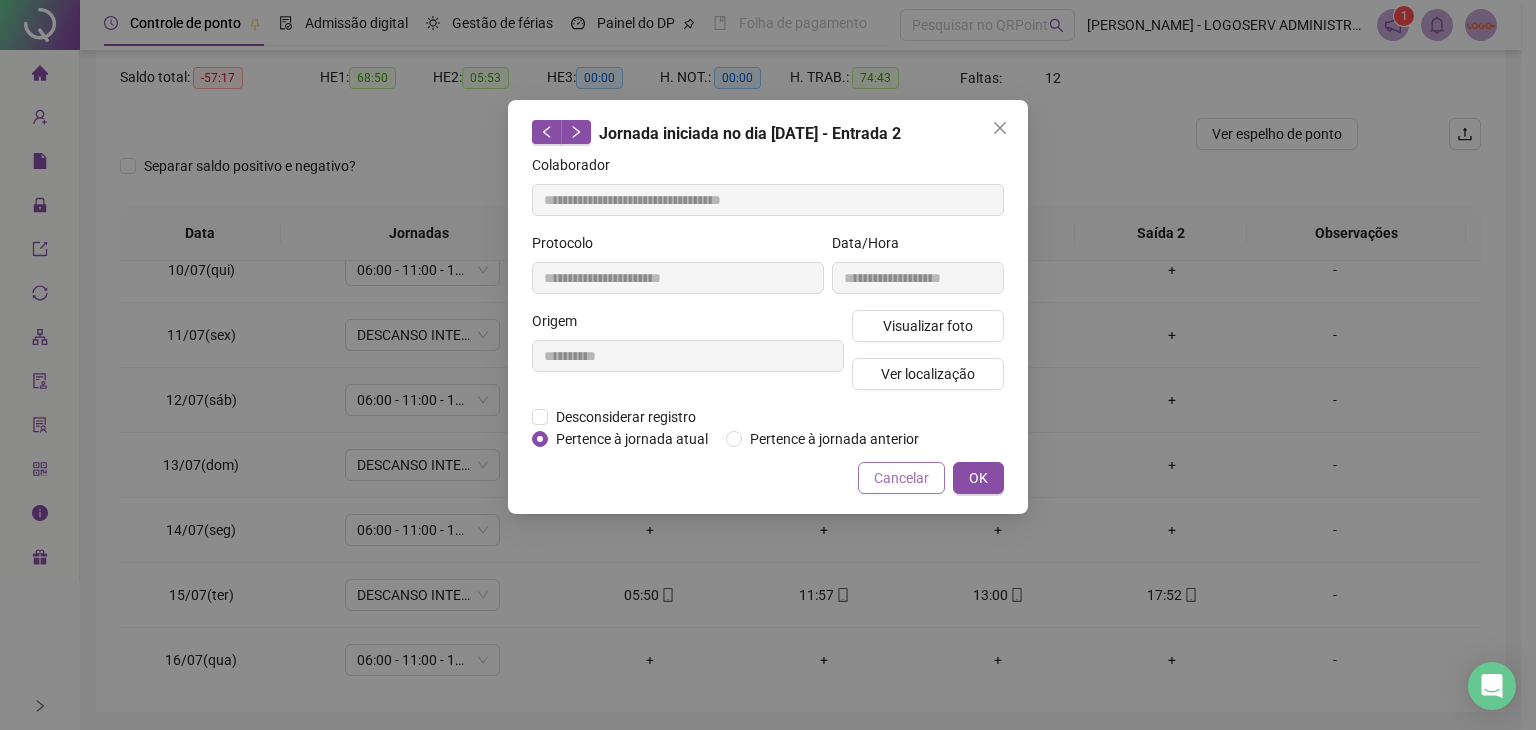 click on "Cancelar" at bounding box center [901, 478] 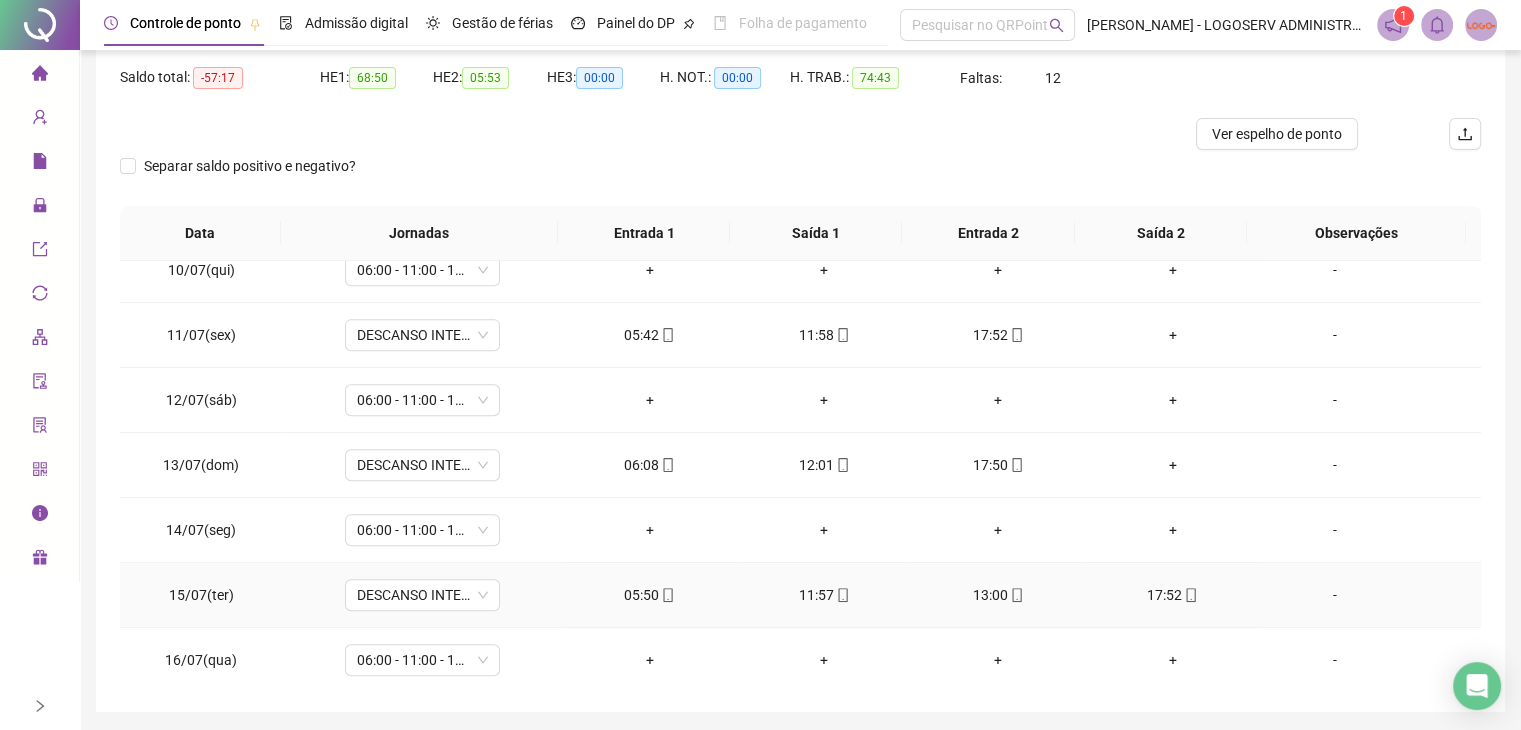 click on "17:52" at bounding box center (1172, 595) 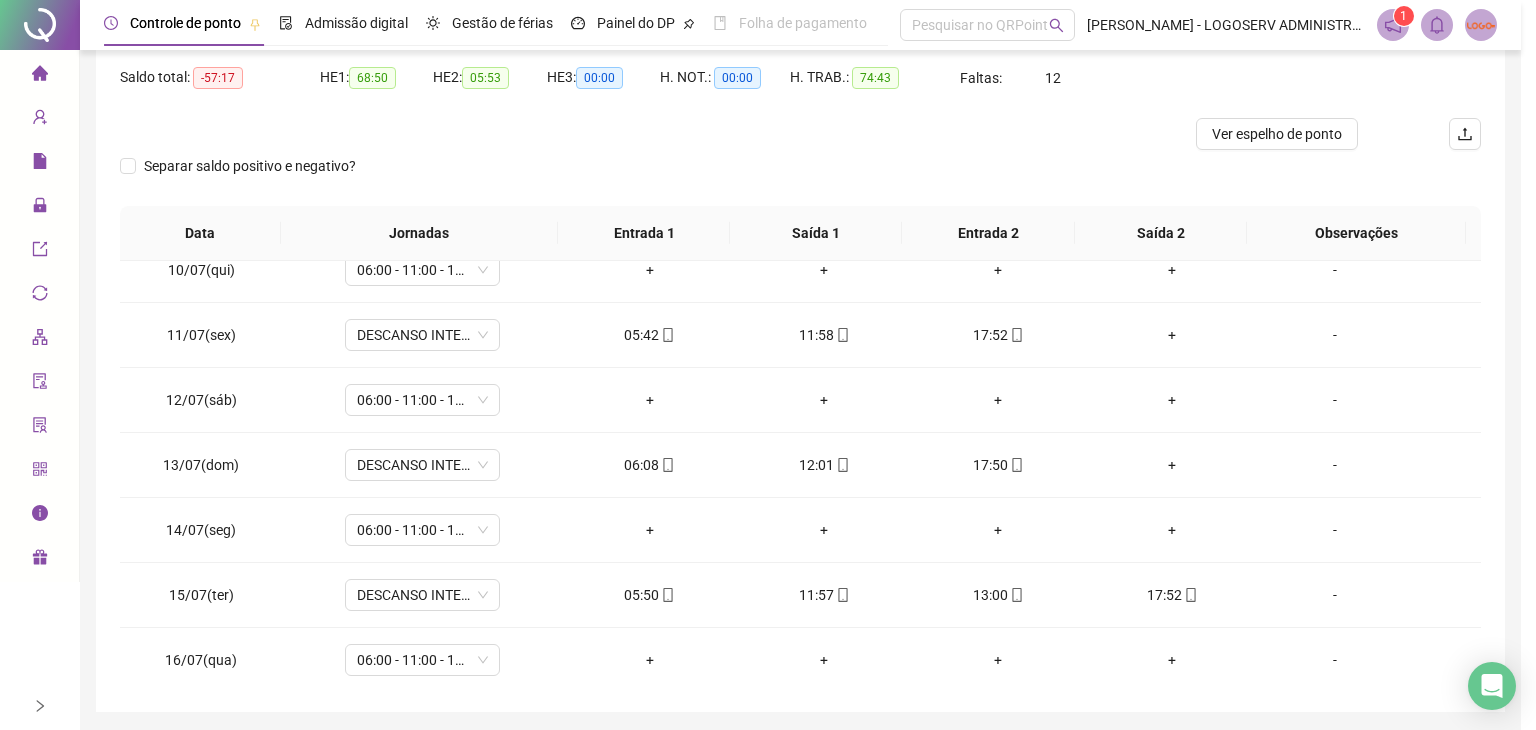 type on "**********" 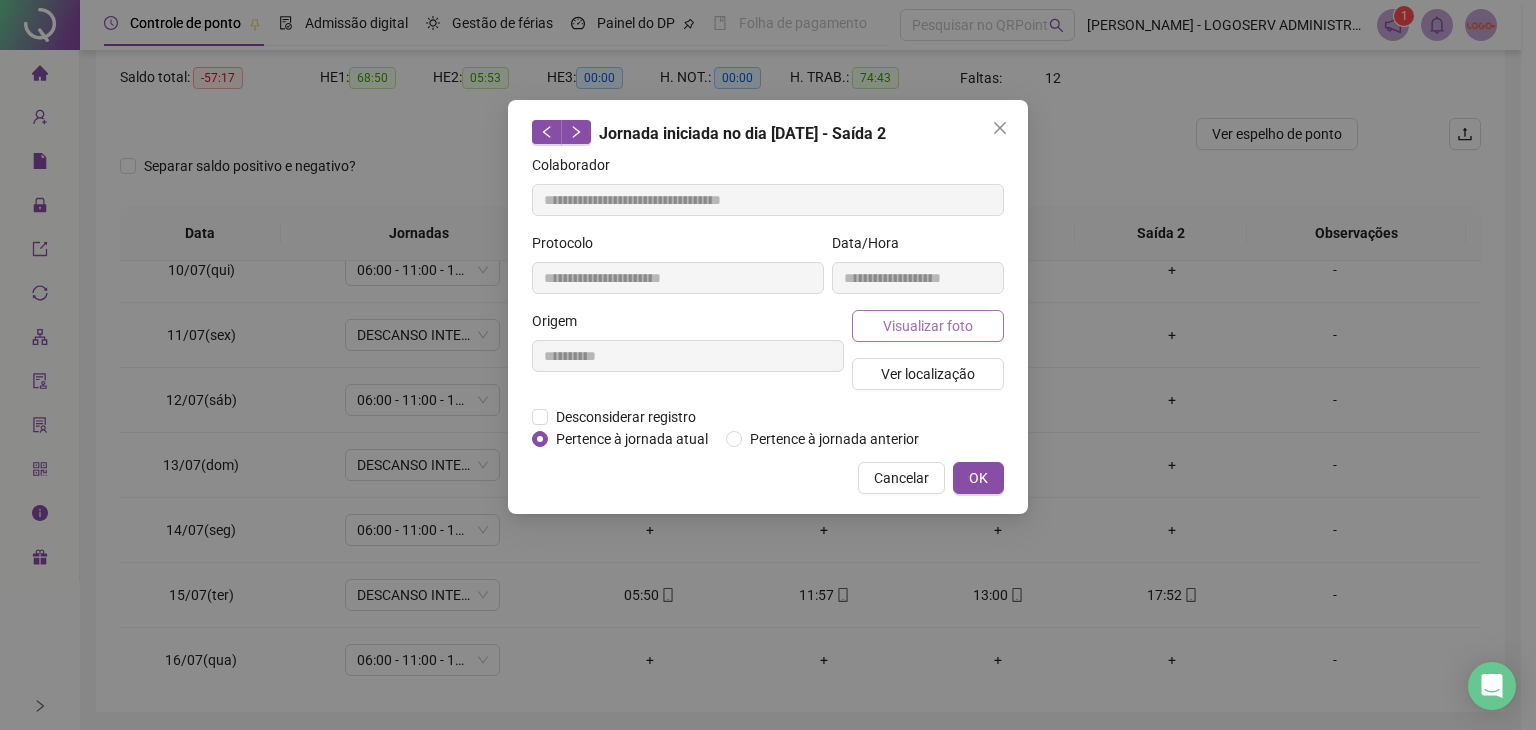 click on "Visualizar foto" at bounding box center (928, 326) 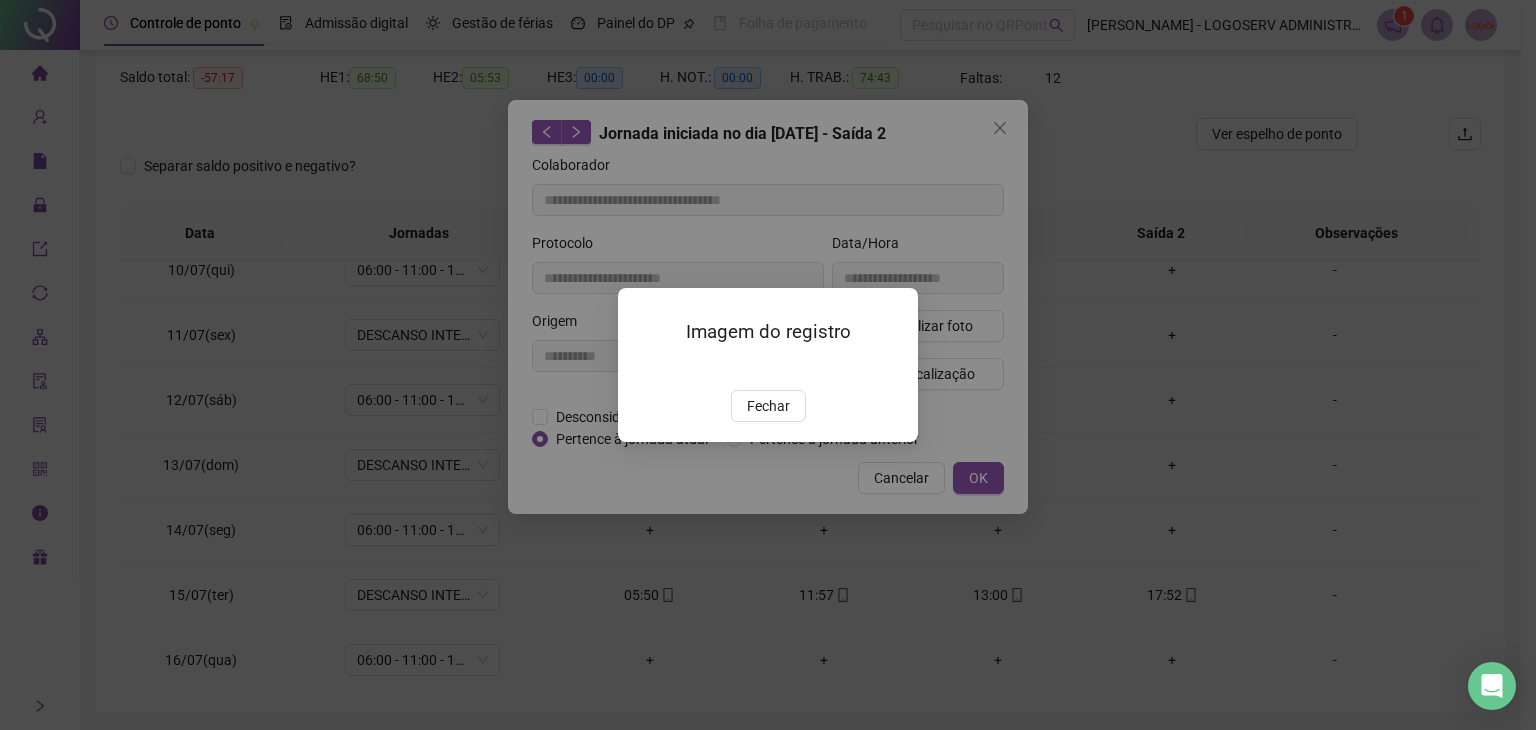 click on "Fechar" at bounding box center (768, 406) 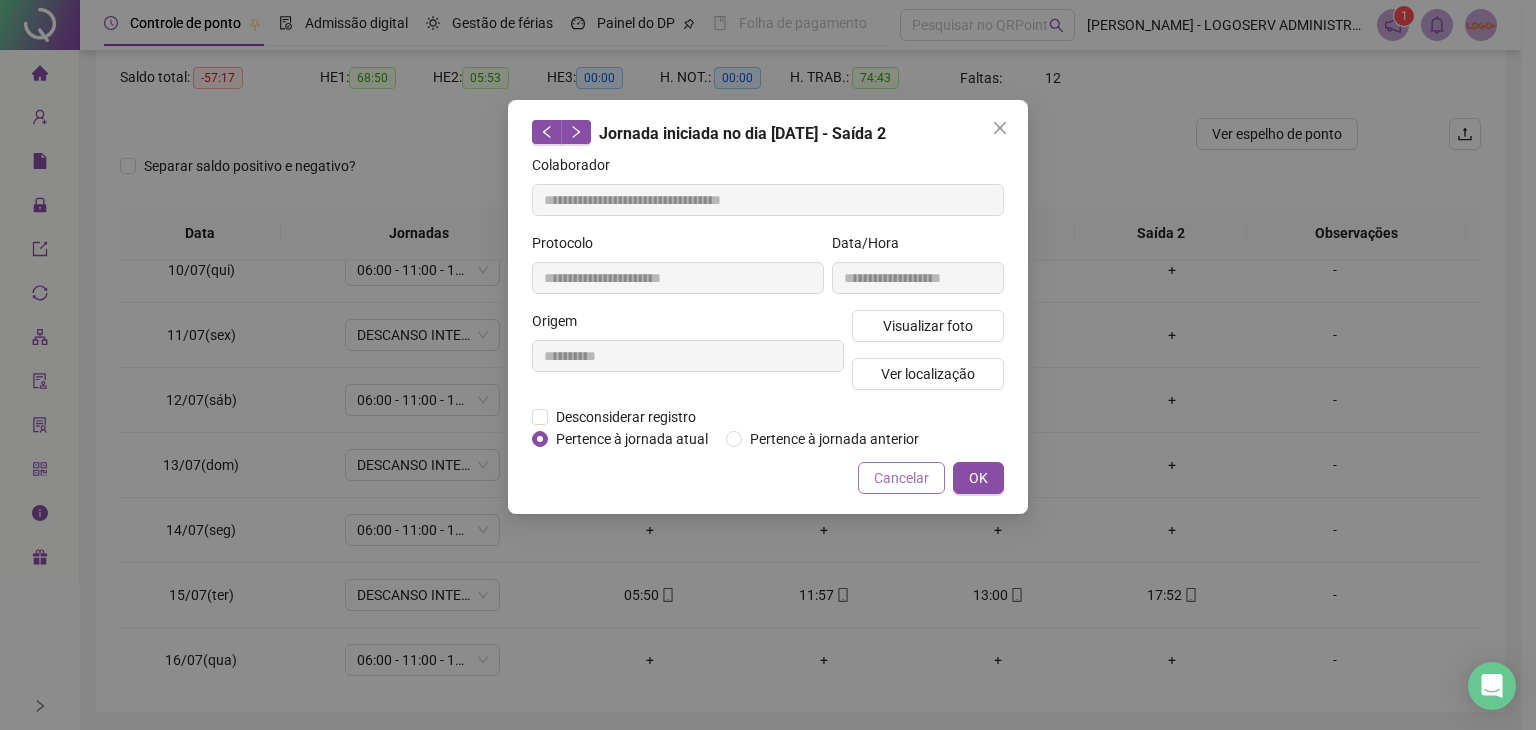 click on "Cancelar" at bounding box center [901, 478] 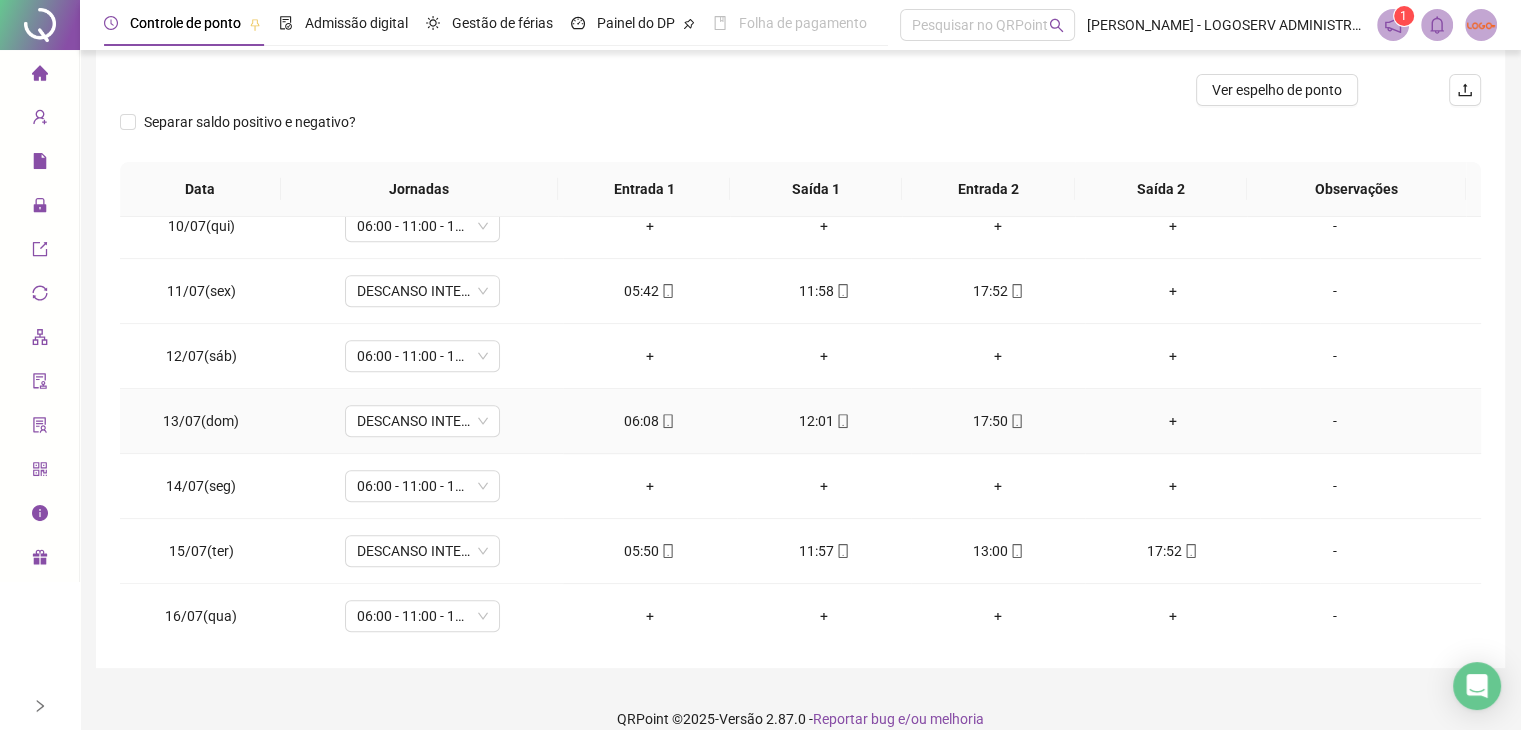 scroll, scrollTop: 268, scrollLeft: 0, axis: vertical 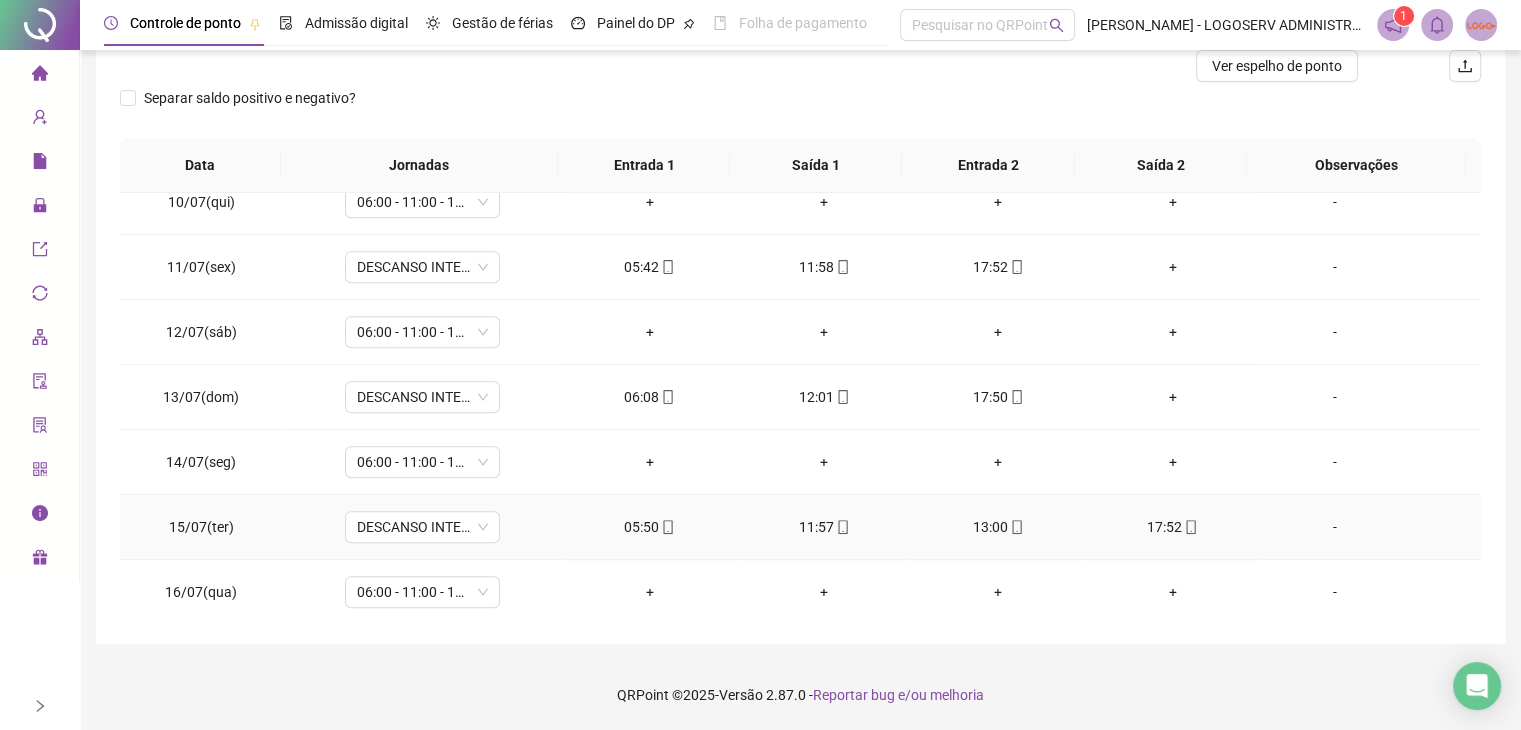 click 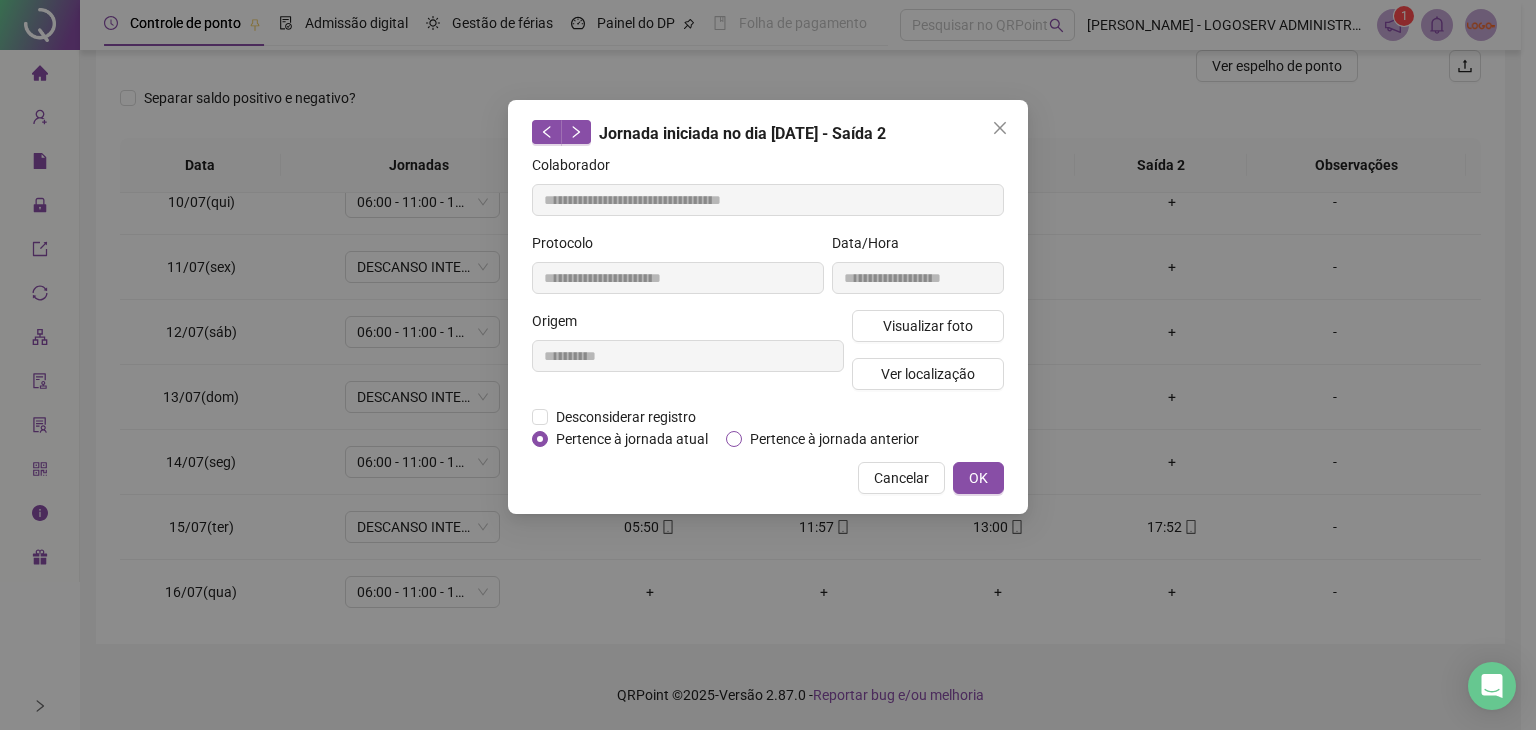 type on "**********" 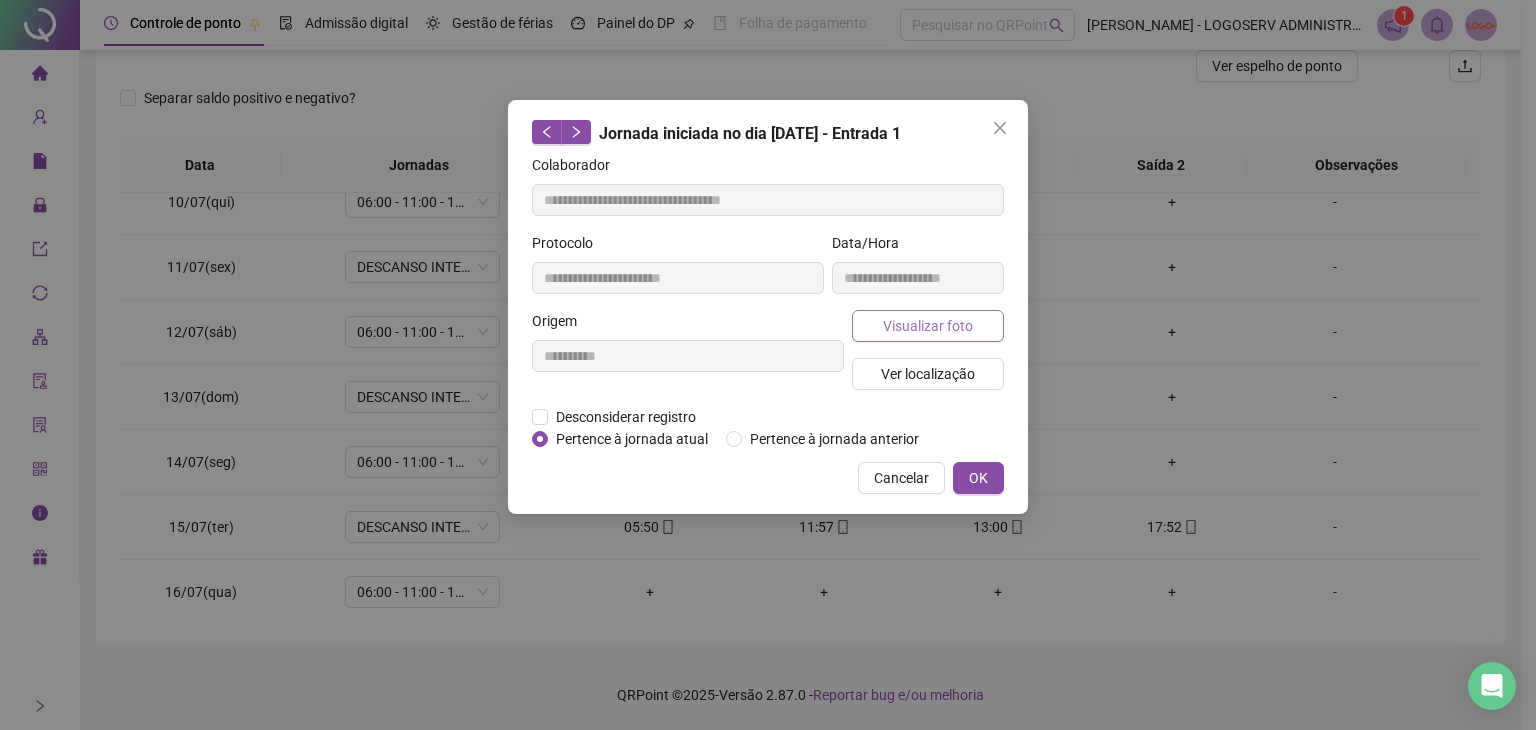 click on "Visualizar foto" at bounding box center (928, 326) 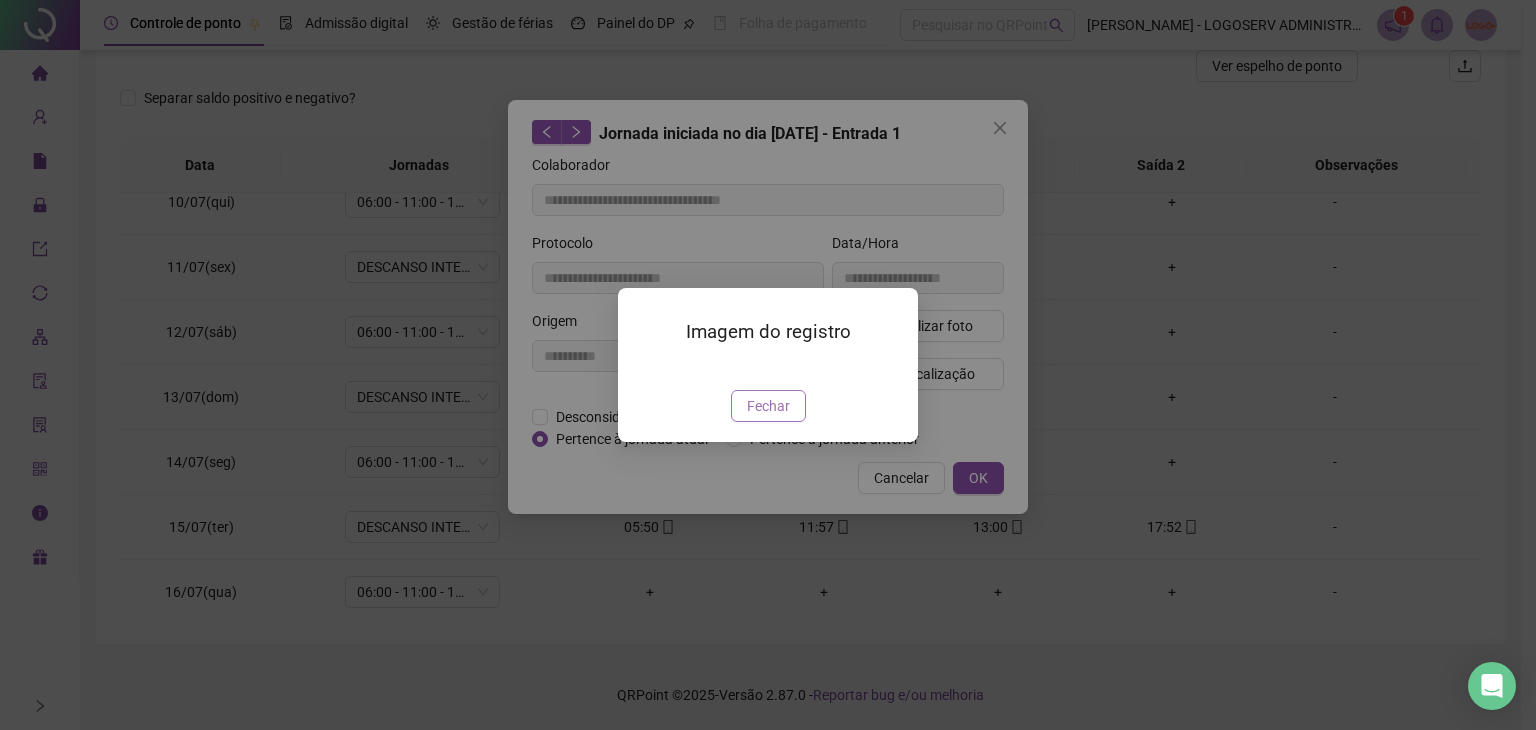 click on "Fechar" at bounding box center (768, 406) 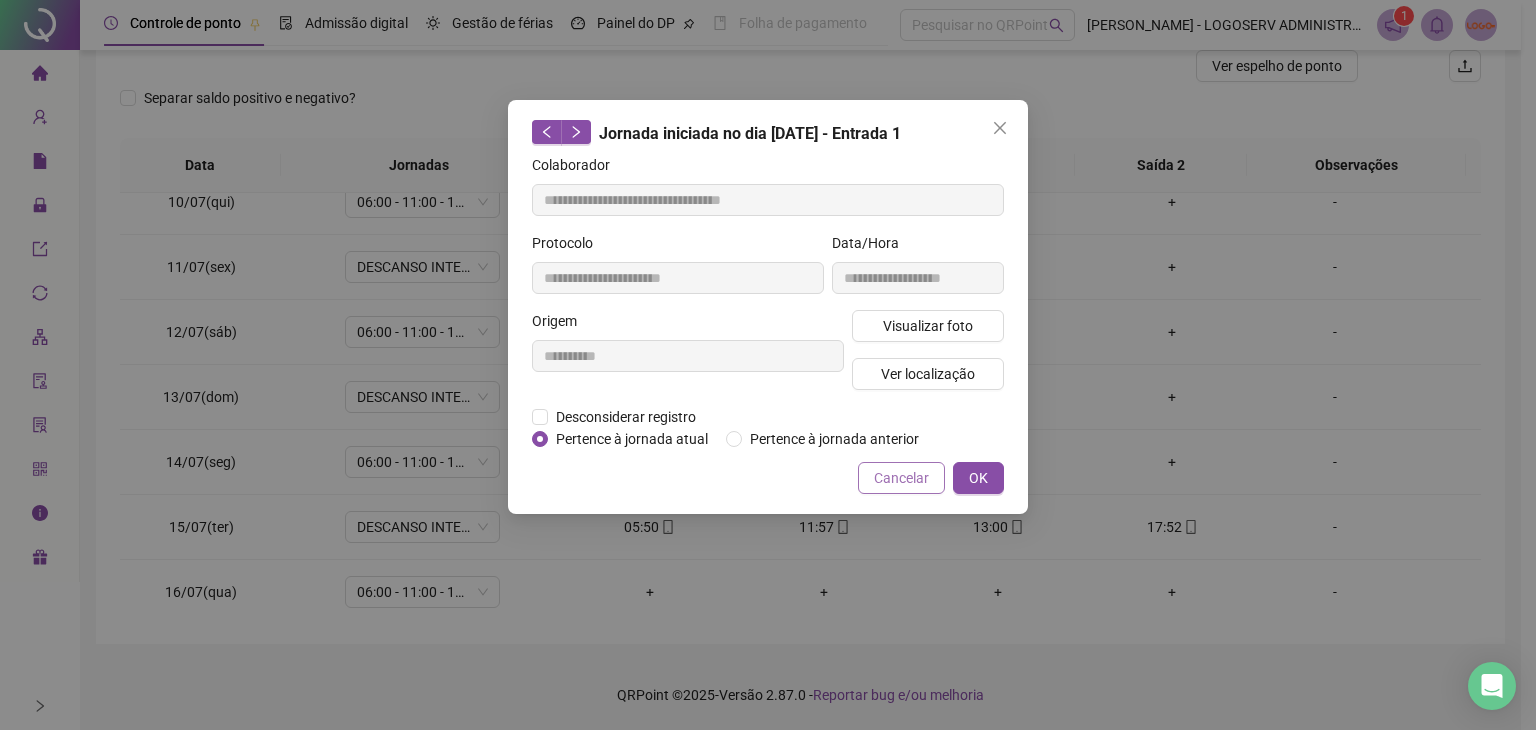 click on "Cancelar" at bounding box center [901, 478] 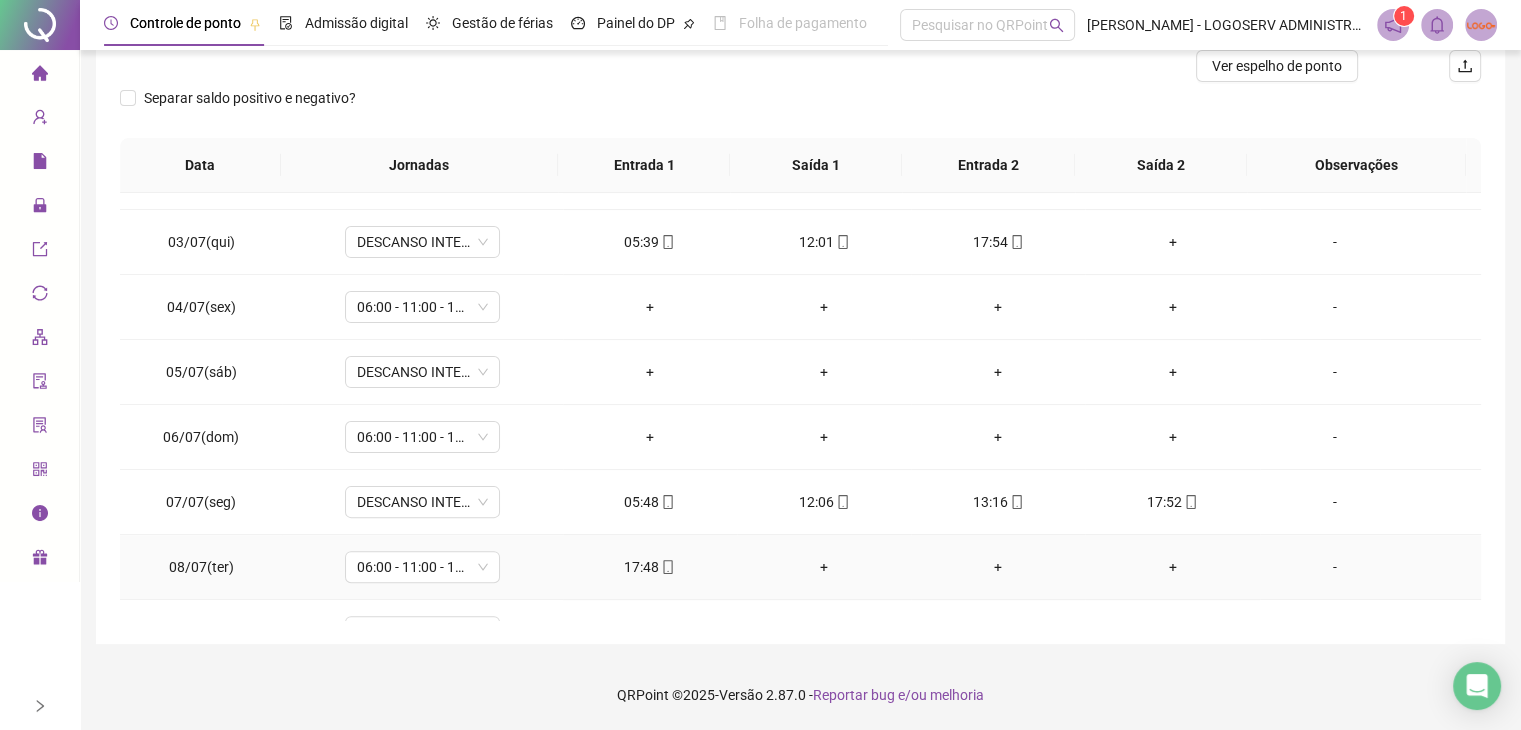 scroll, scrollTop: 728, scrollLeft: 0, axis: vertical 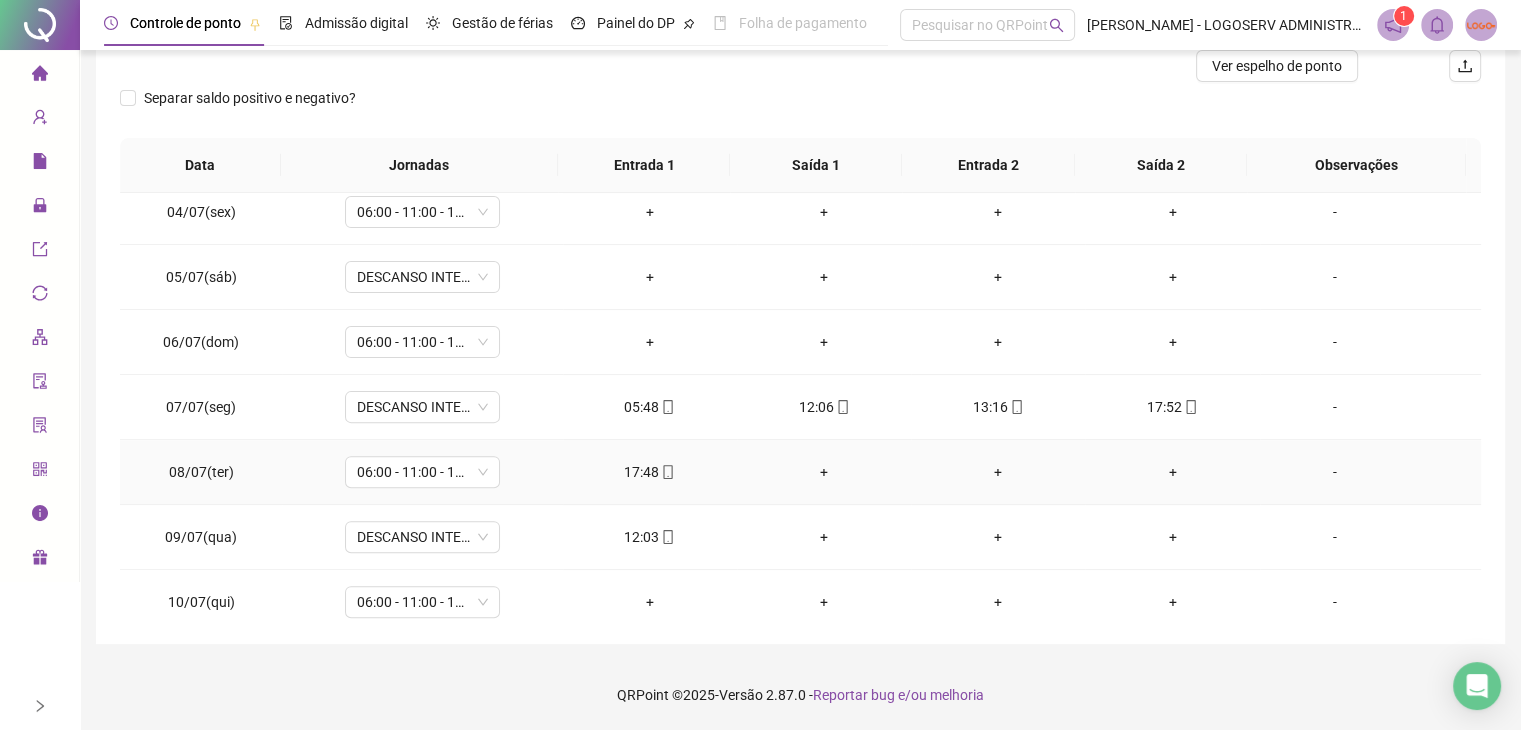 click on "17:48" at bounding box center [650, 472] 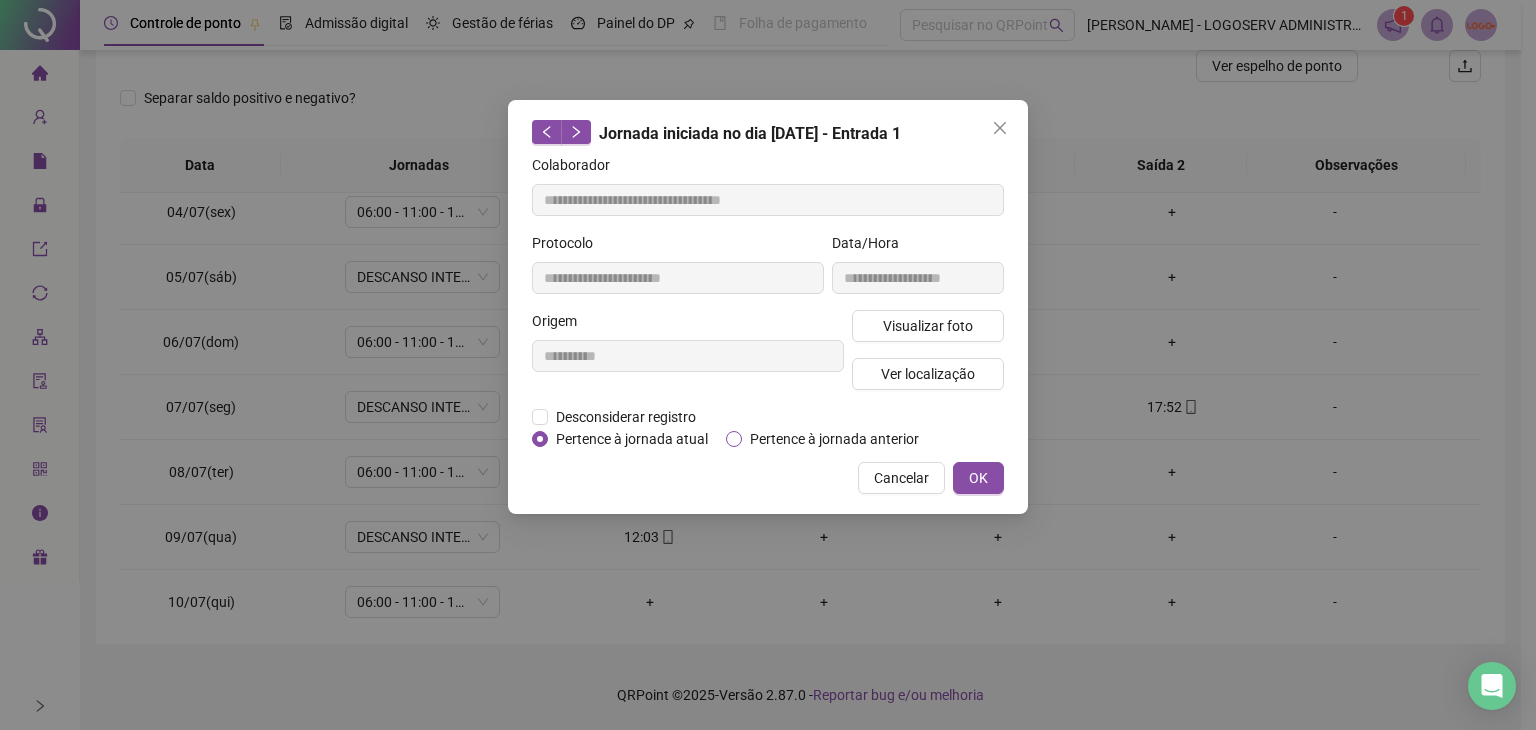 type on "**********" 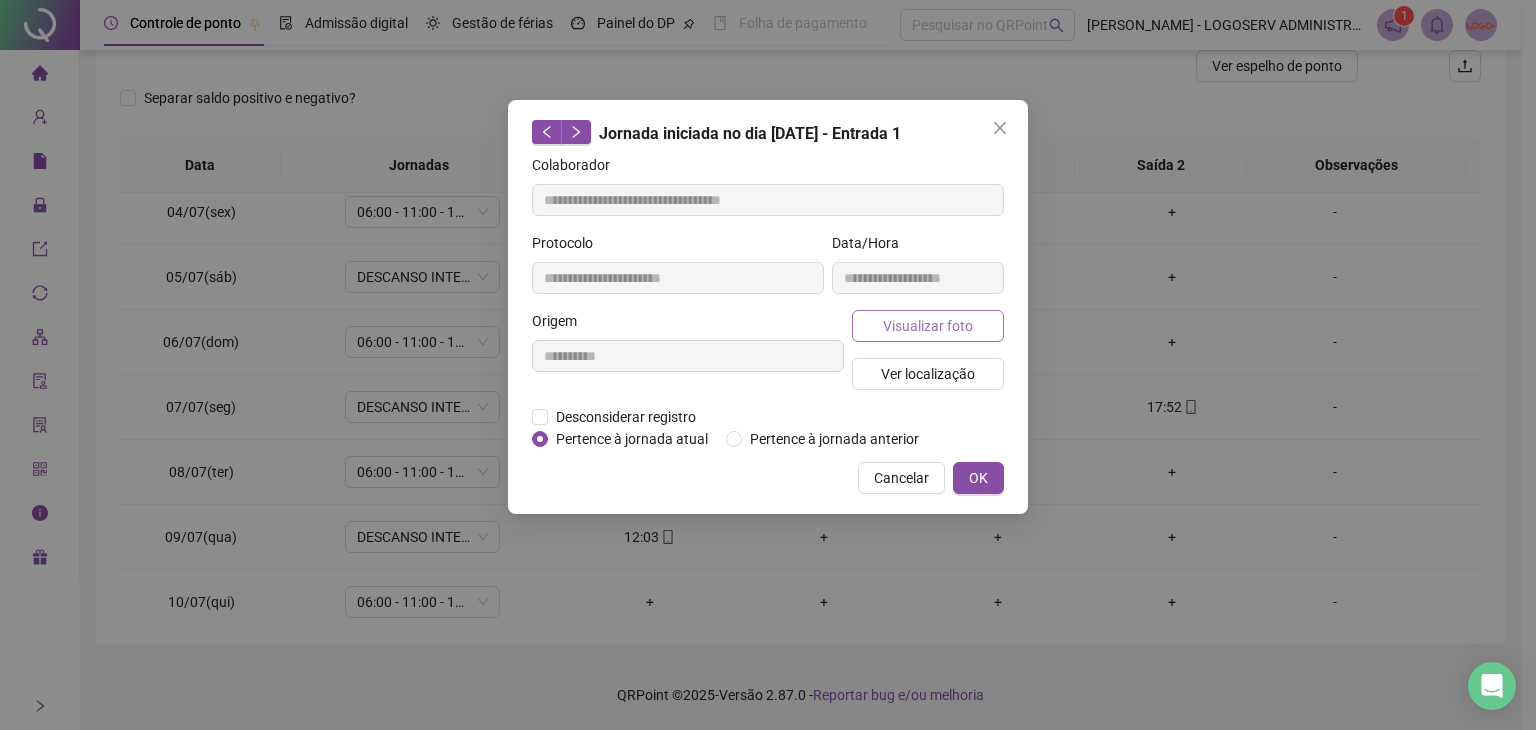 click on "Visualizar foto" at bounding box center (928, 326) 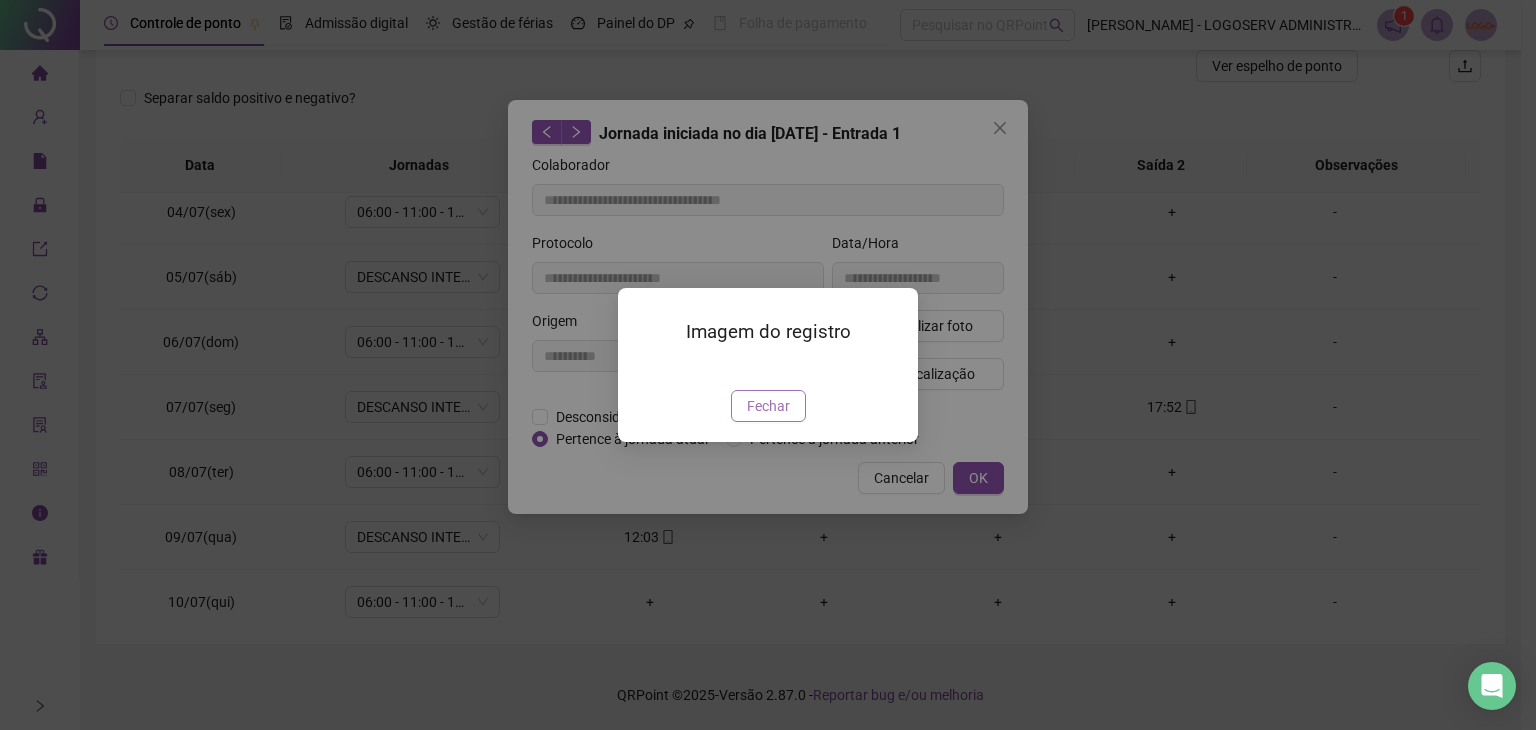 click on "Fechar" at bounding box center [768, 406] 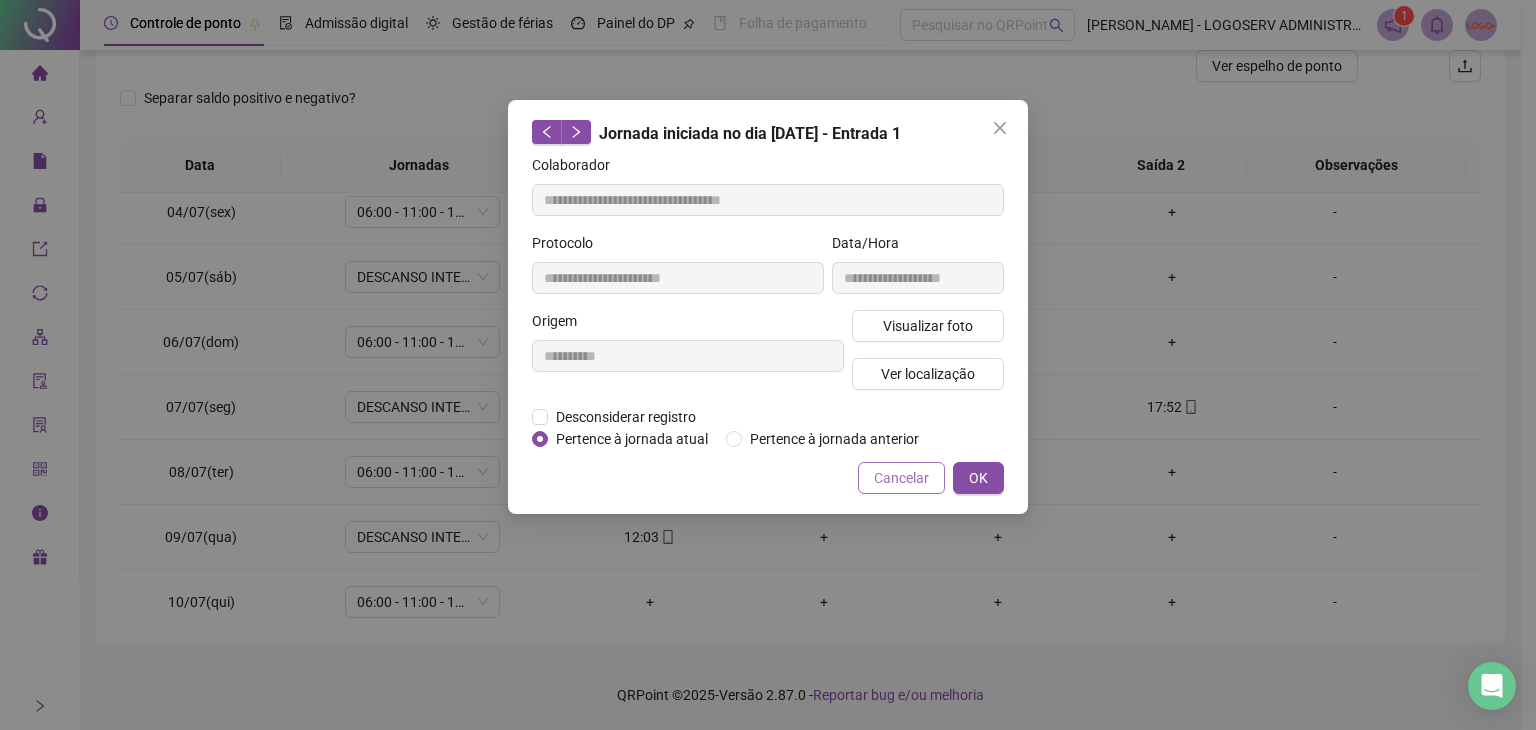 click on "Cancelar" at bounding box center (901, 478) 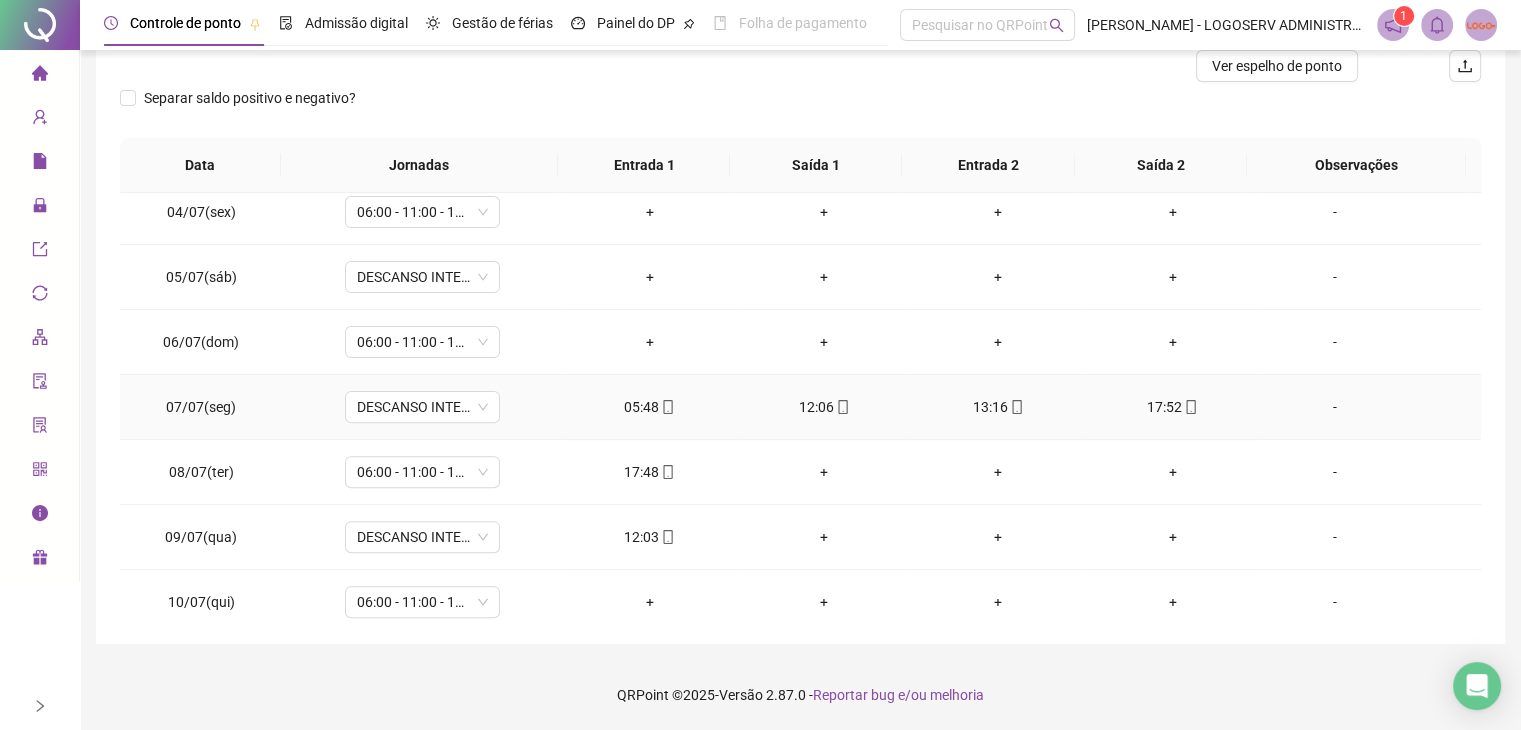click on "05:48" at bounding box center (650, 407) 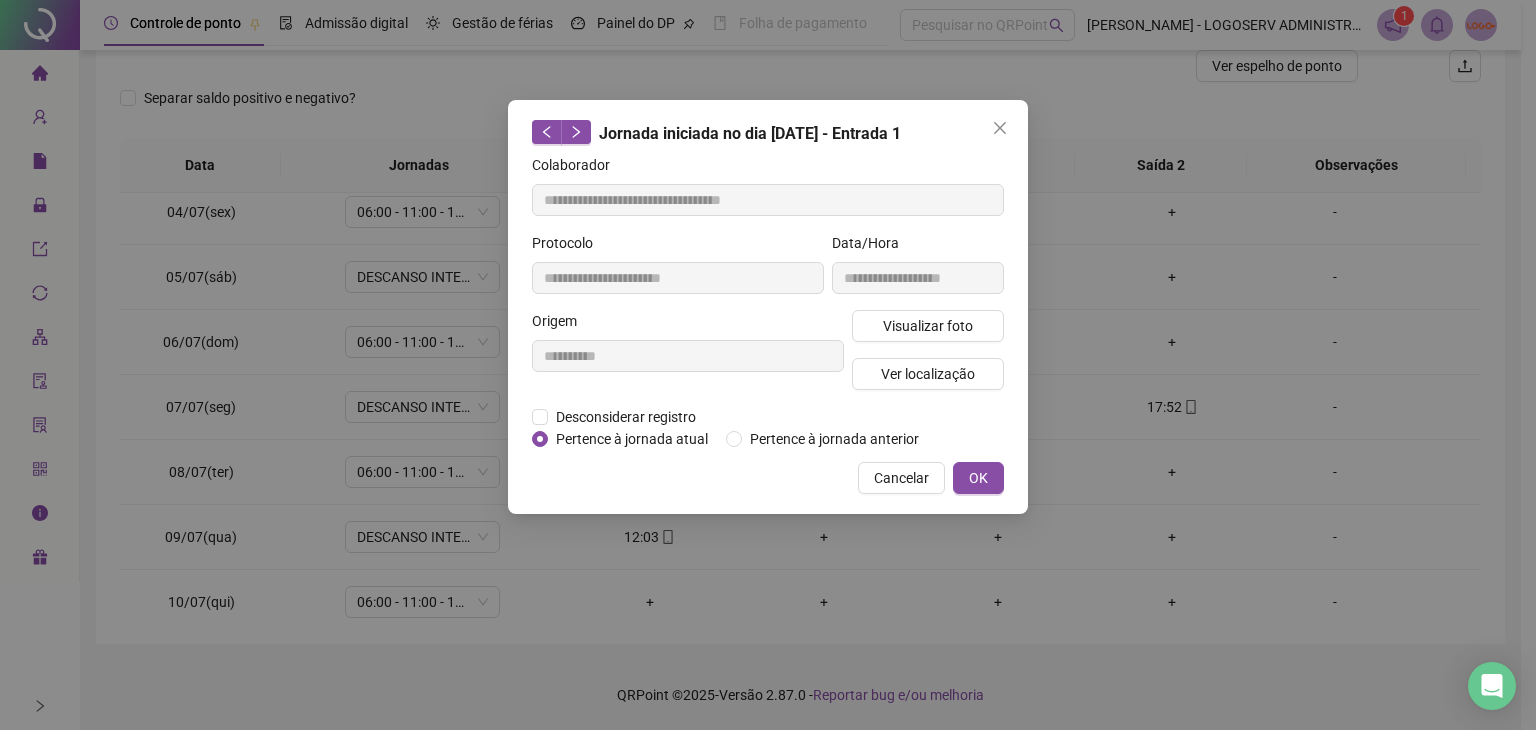 type on "**********" 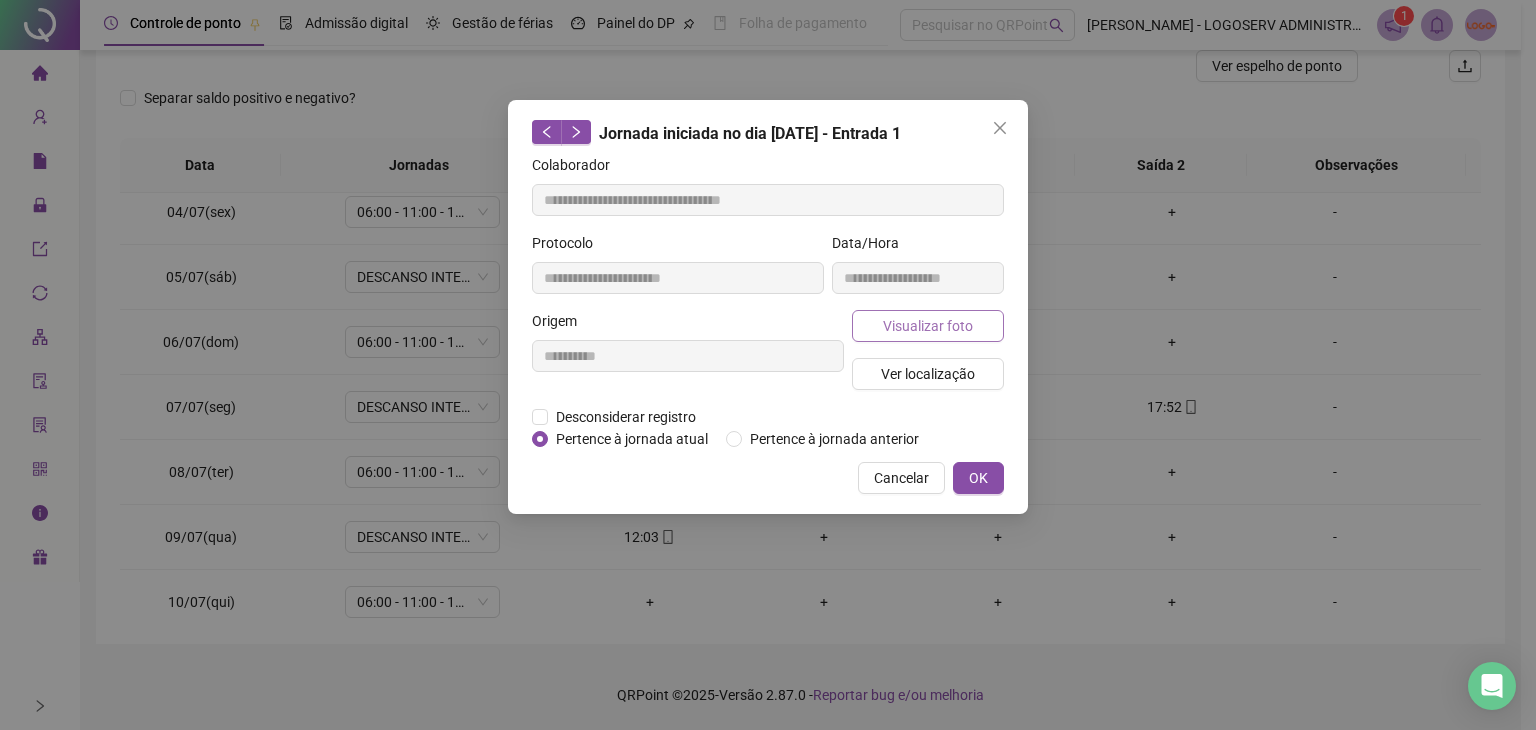click on "Visualizar foto" at bounding box center (928, 326) 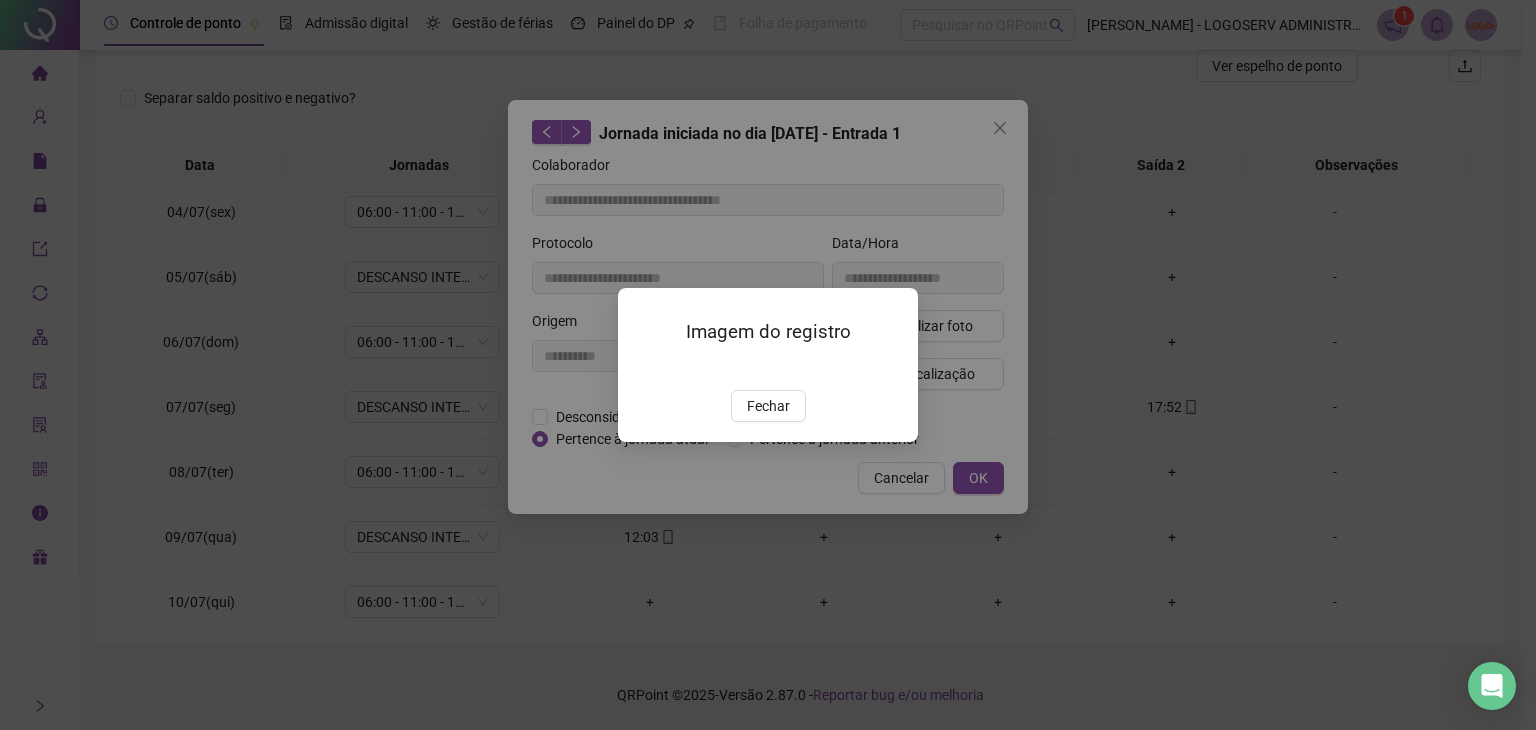 click on "Imagem do registro Fechar" at bounding box center [768, 364] 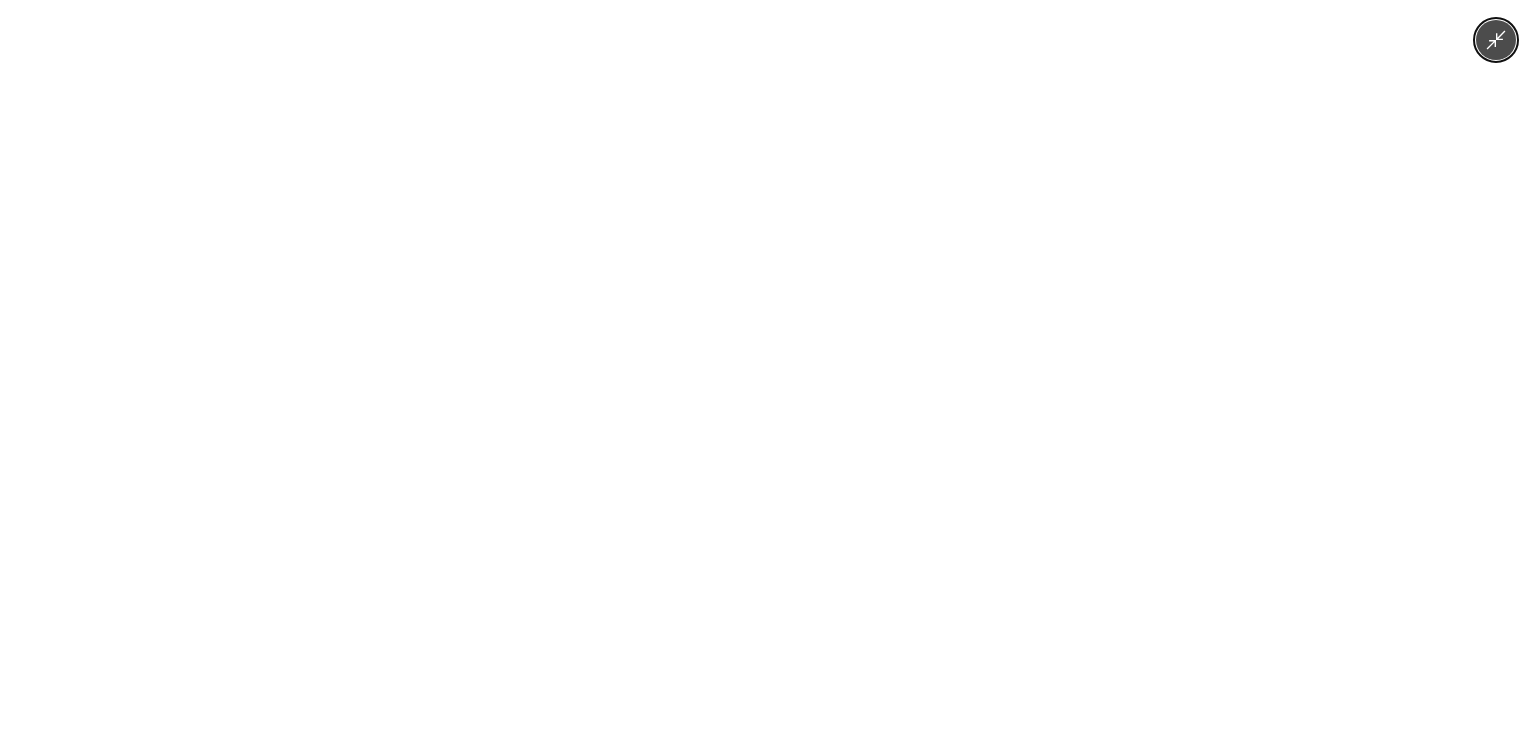 click at bounding box center (1496, 40) 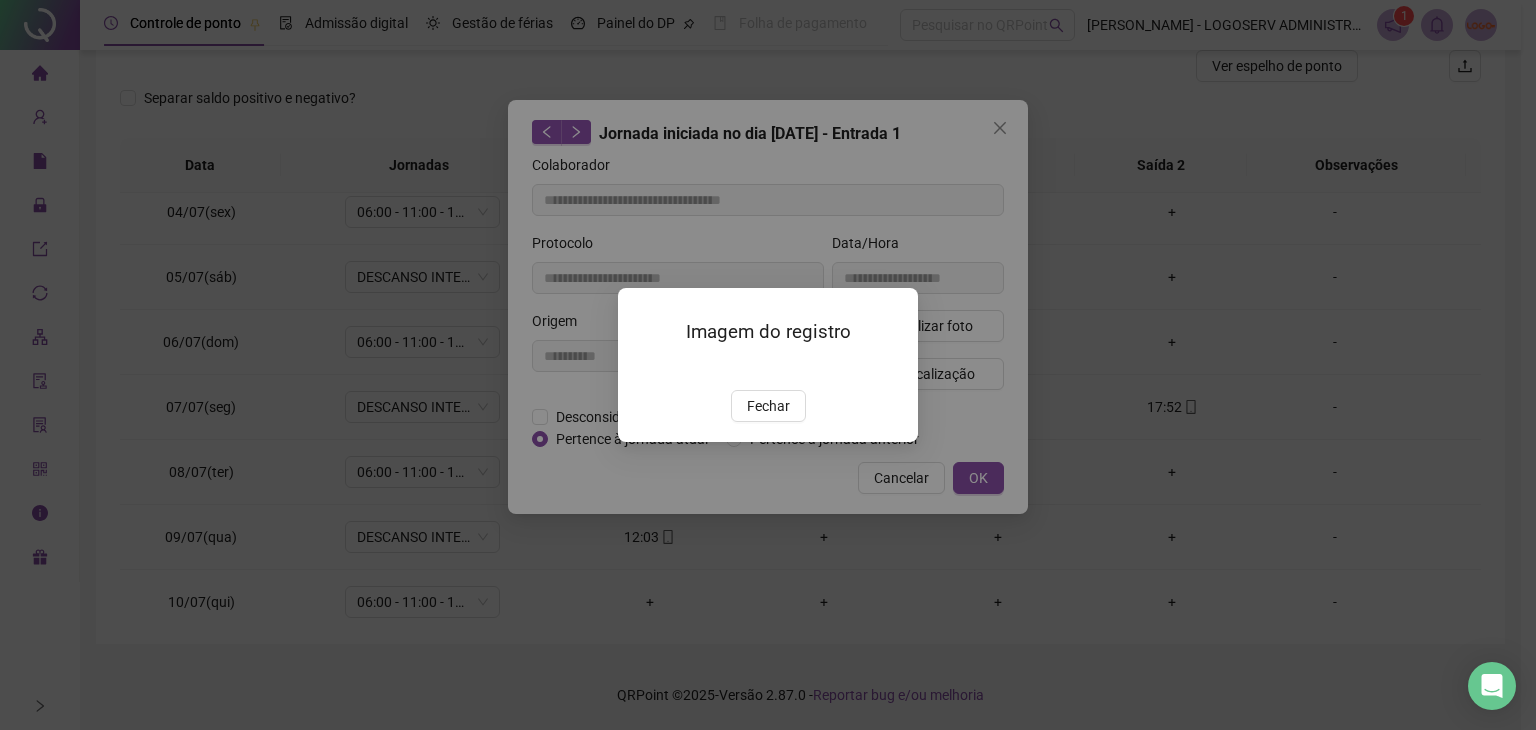 click on "Imagem do registro Fechar" at bounding box center (768, 365) 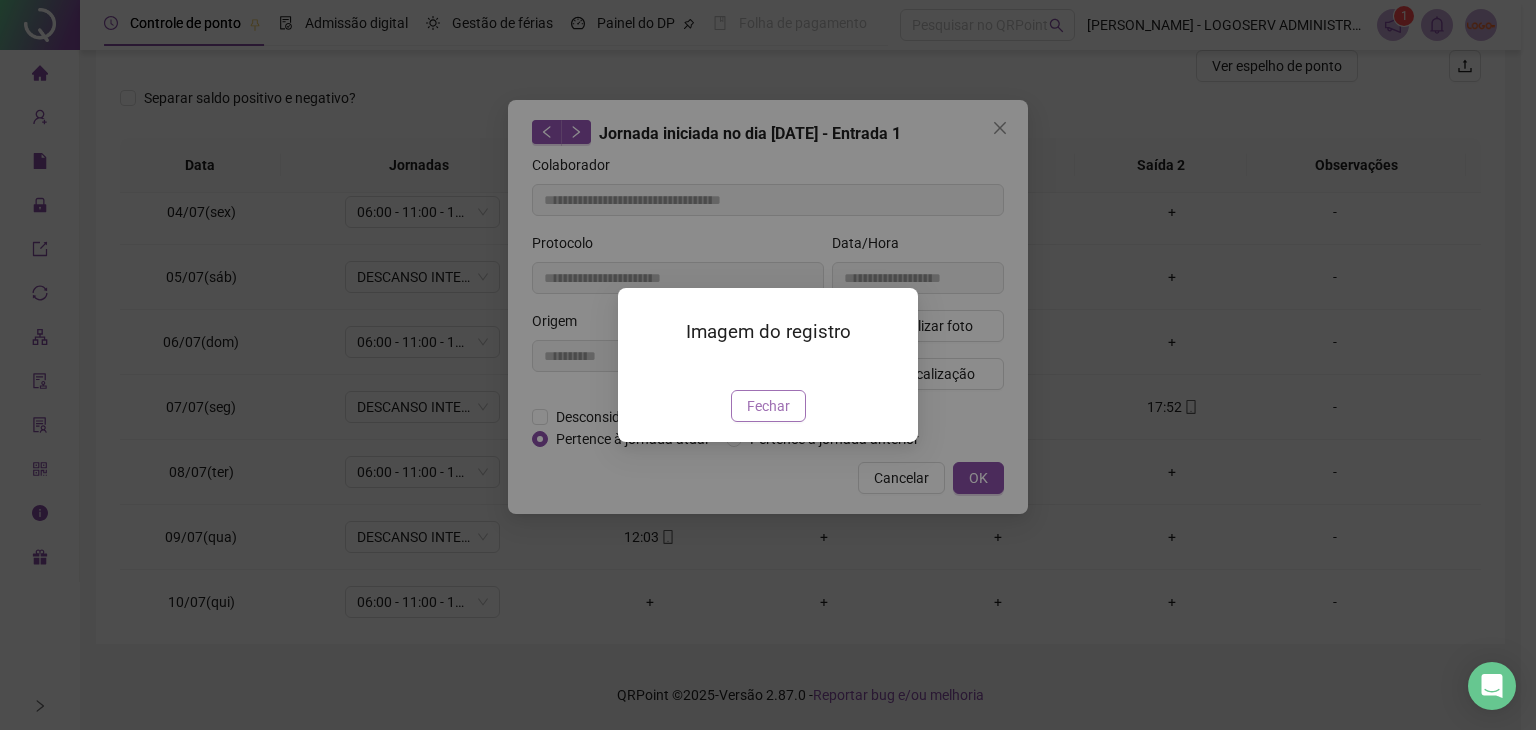 click on "Fechar" at bounding box center [768, 406] 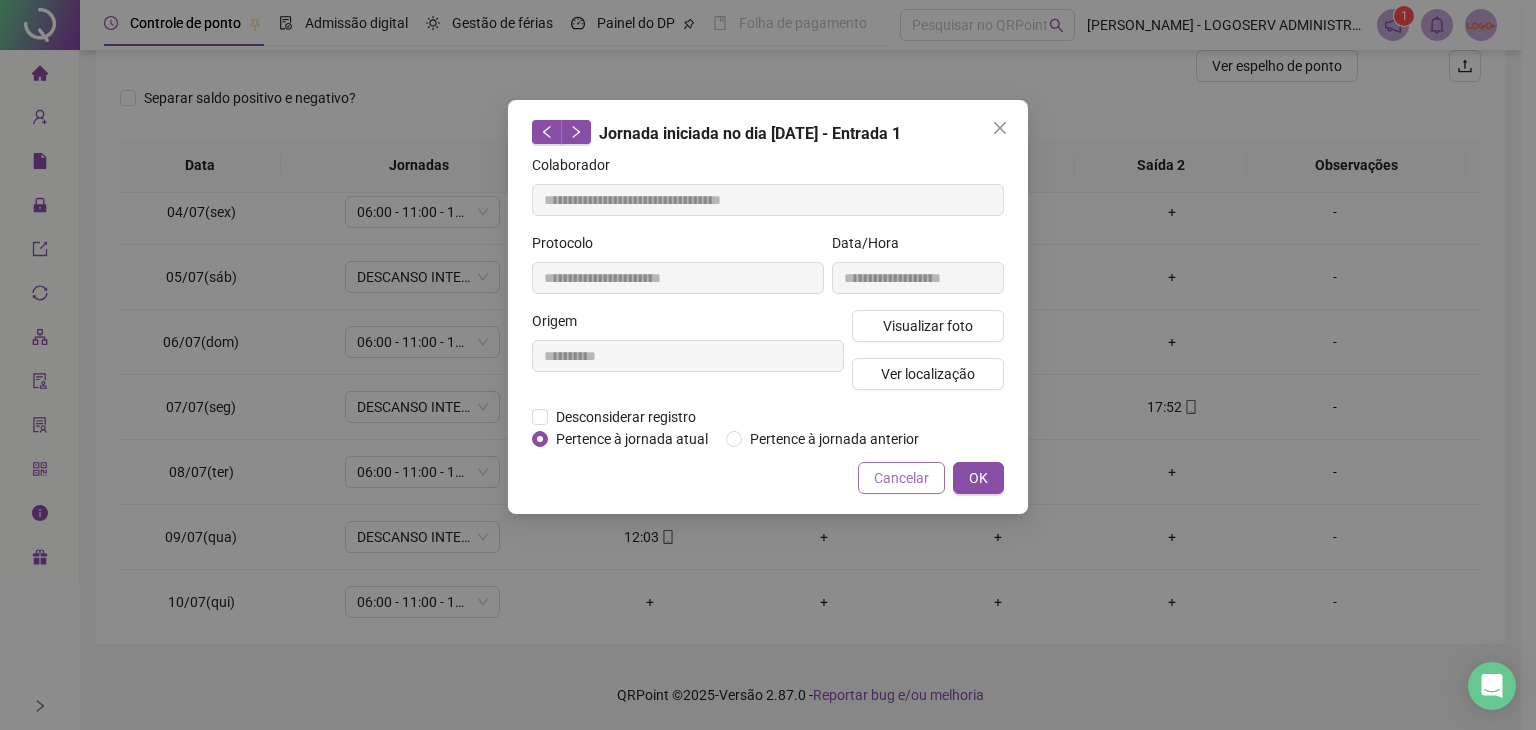 click on "Cancelar" at bounding box center (901, 478) 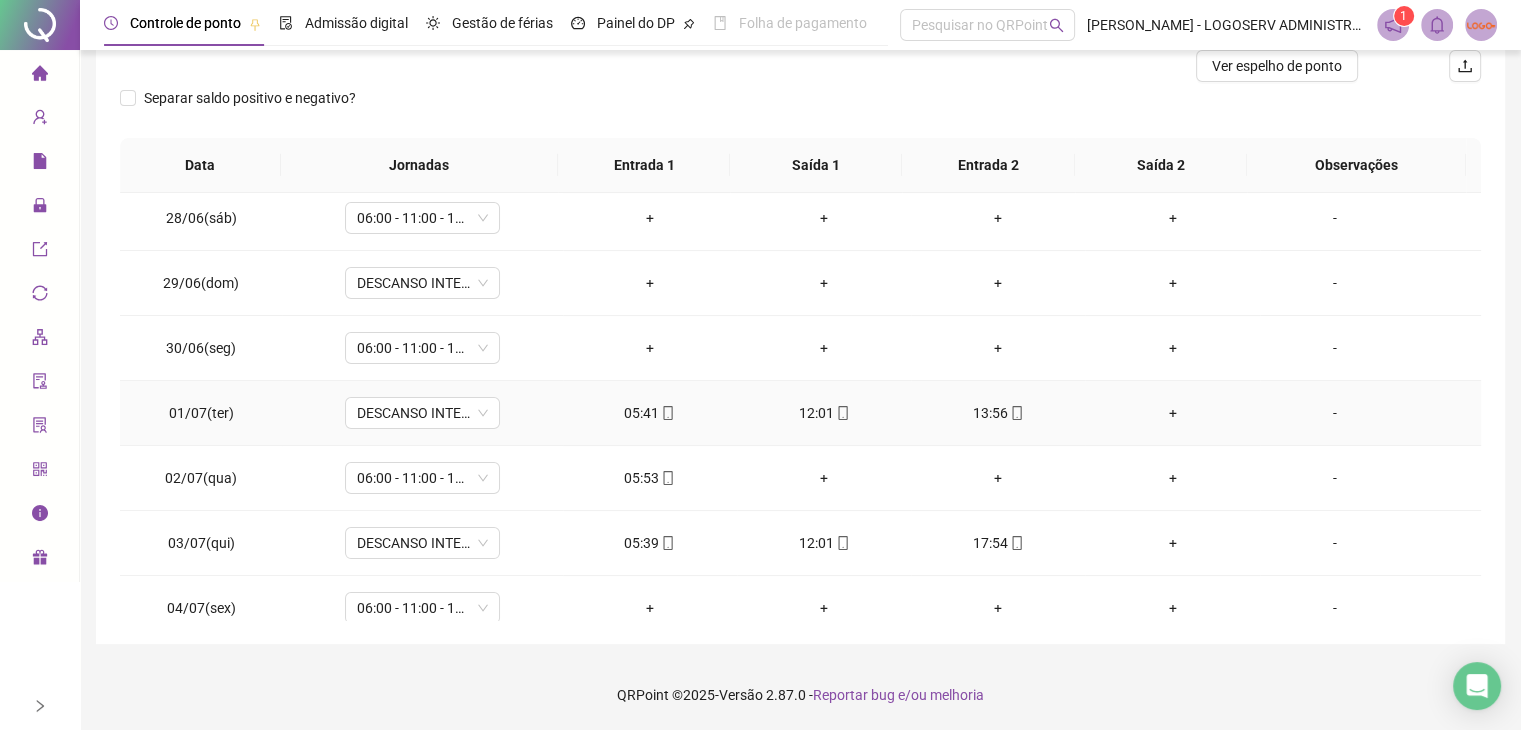 scroll, scrollTop: 328, scrollLeft: 0, axis: vertical 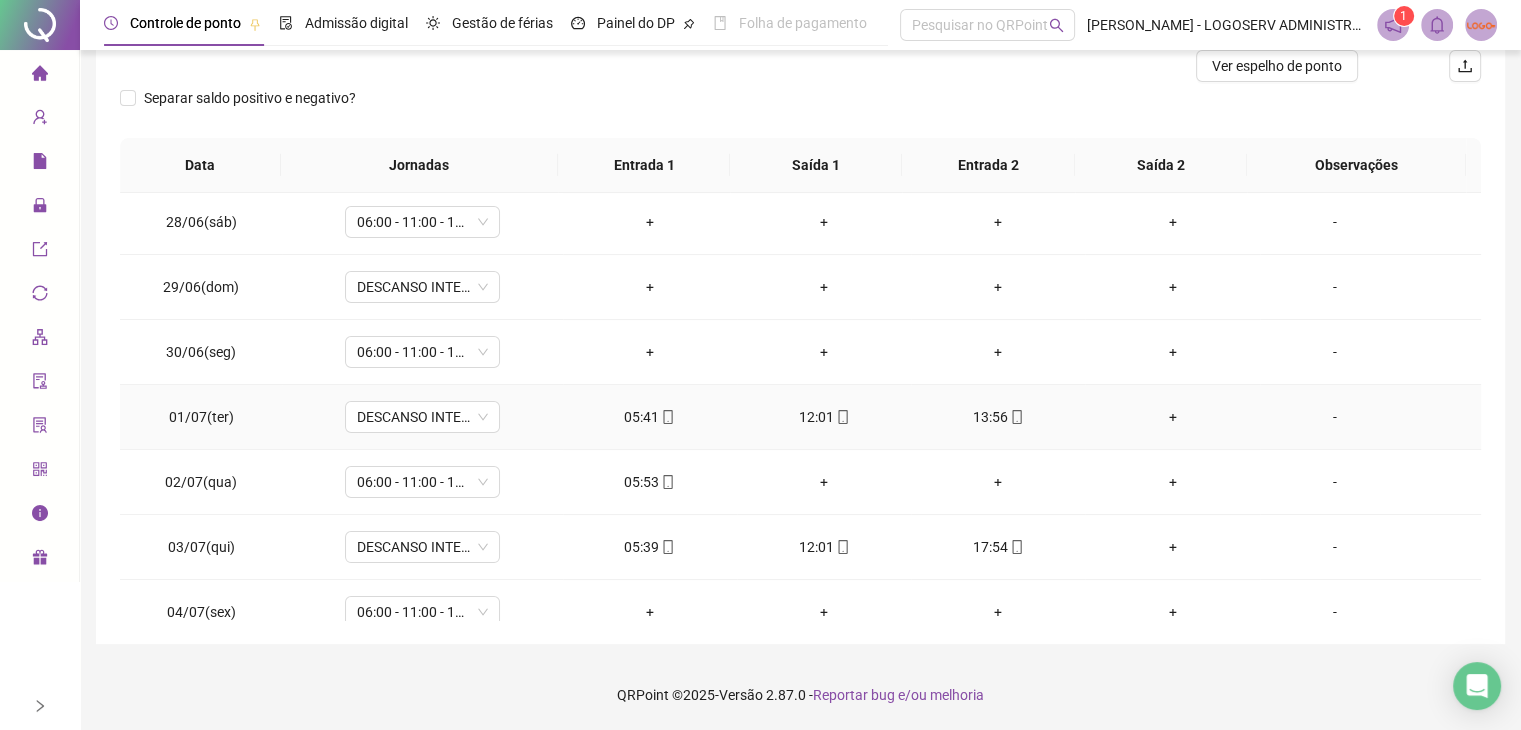 click on "05:41" at bounding box center [650, 417] 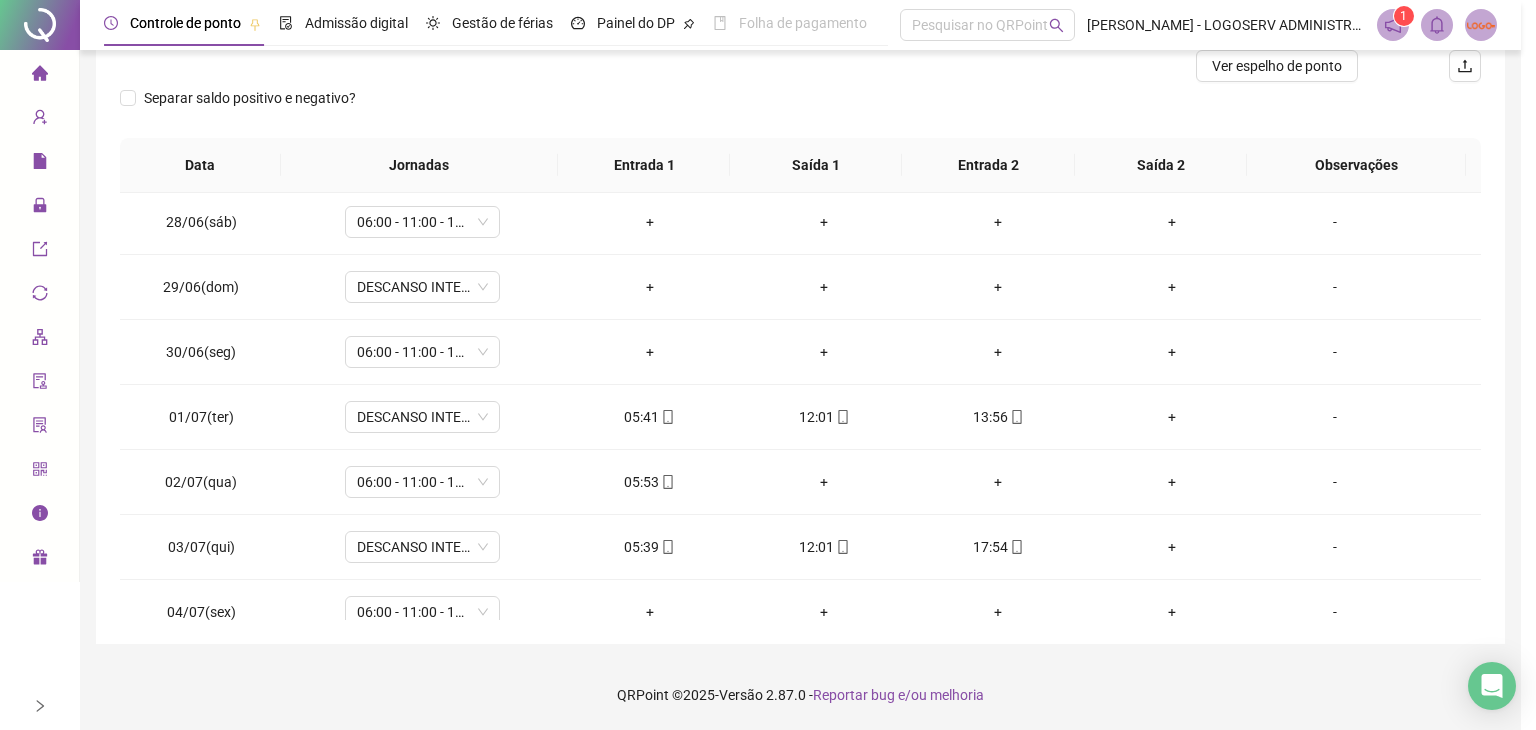 type on "**********" 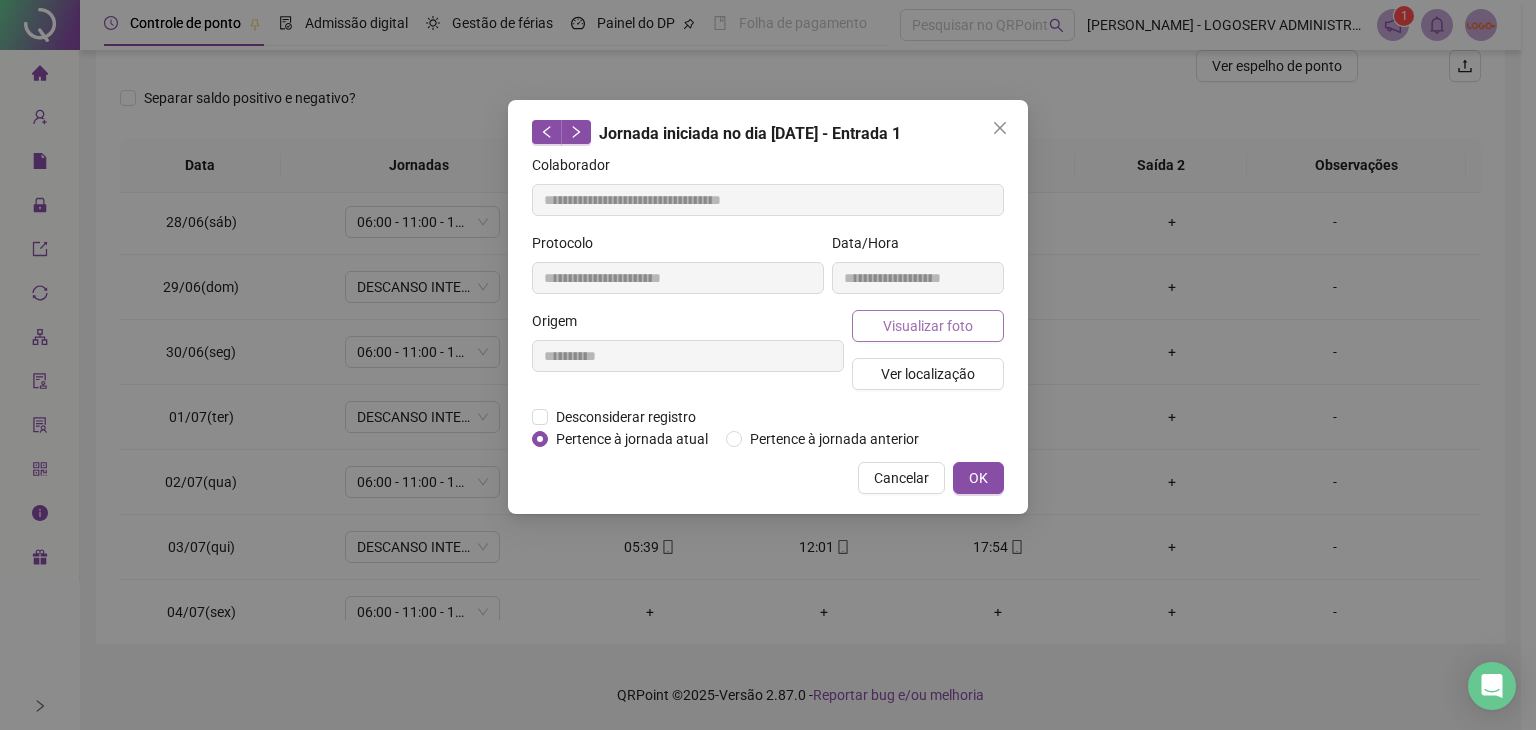 click on "Visualizar foto" at bounding box center (928, 326) 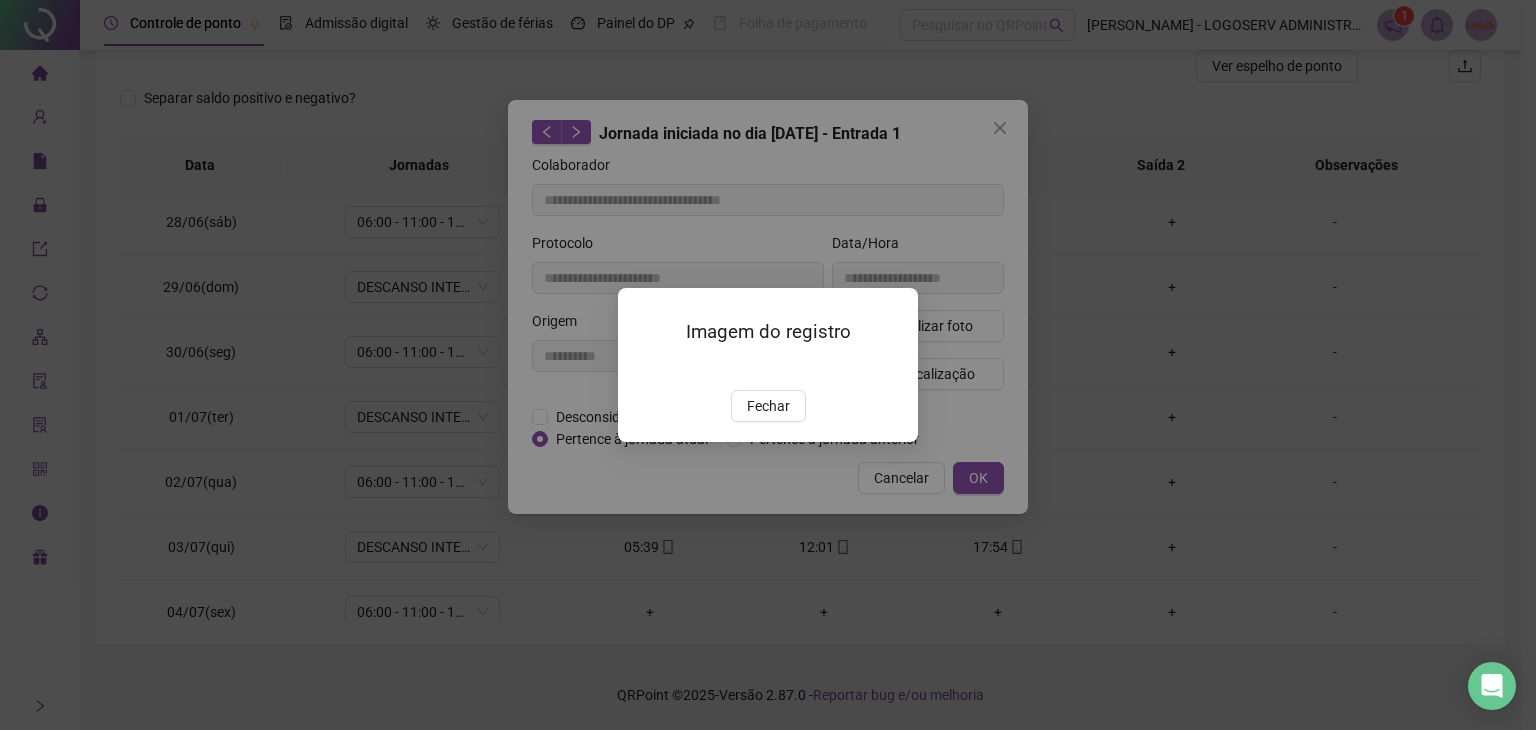 drag, startPoint x: 773, startPoint y: 509, endPoint x: 869, endPoint y: 486, distance: 98.71677 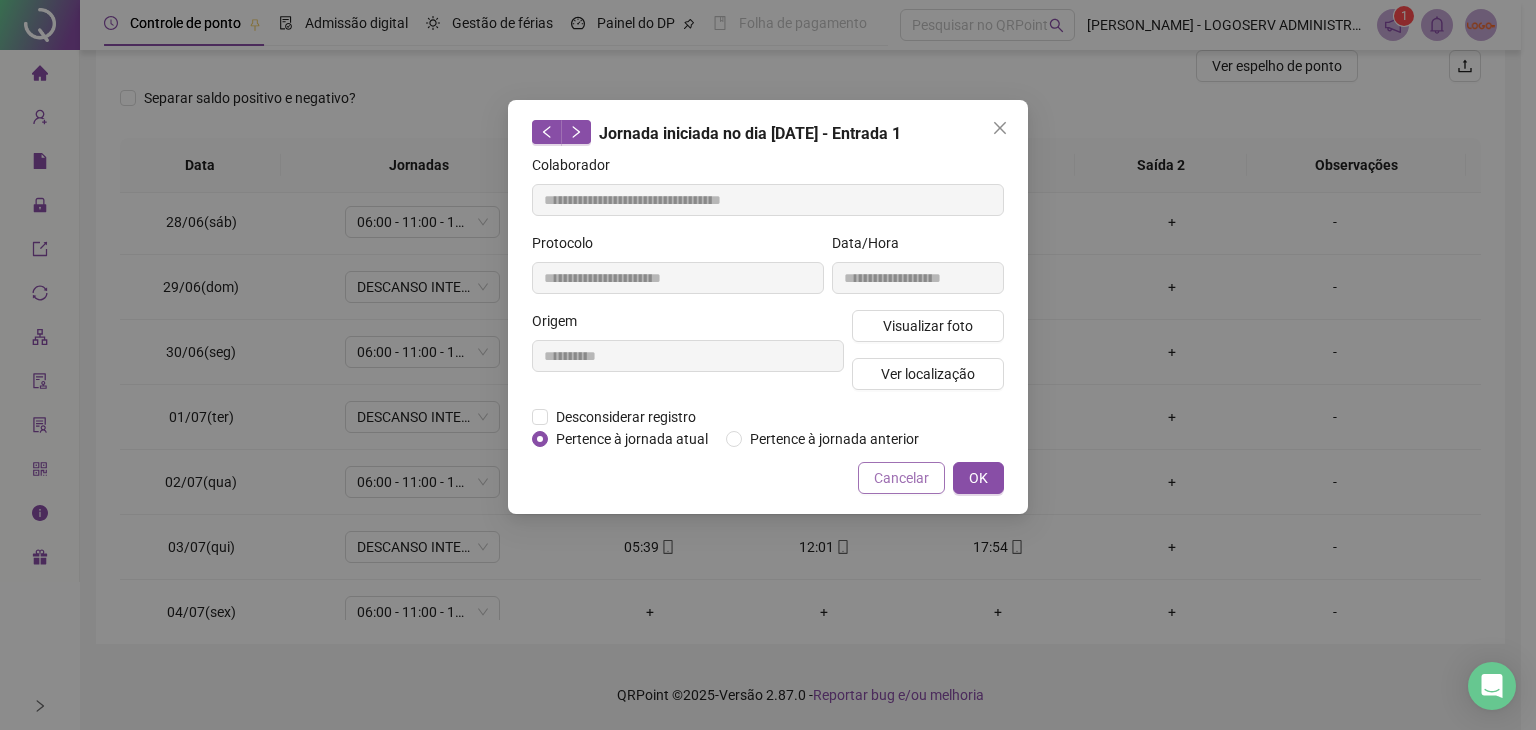 click on "Cancelar" at bounding box center (901, 478) 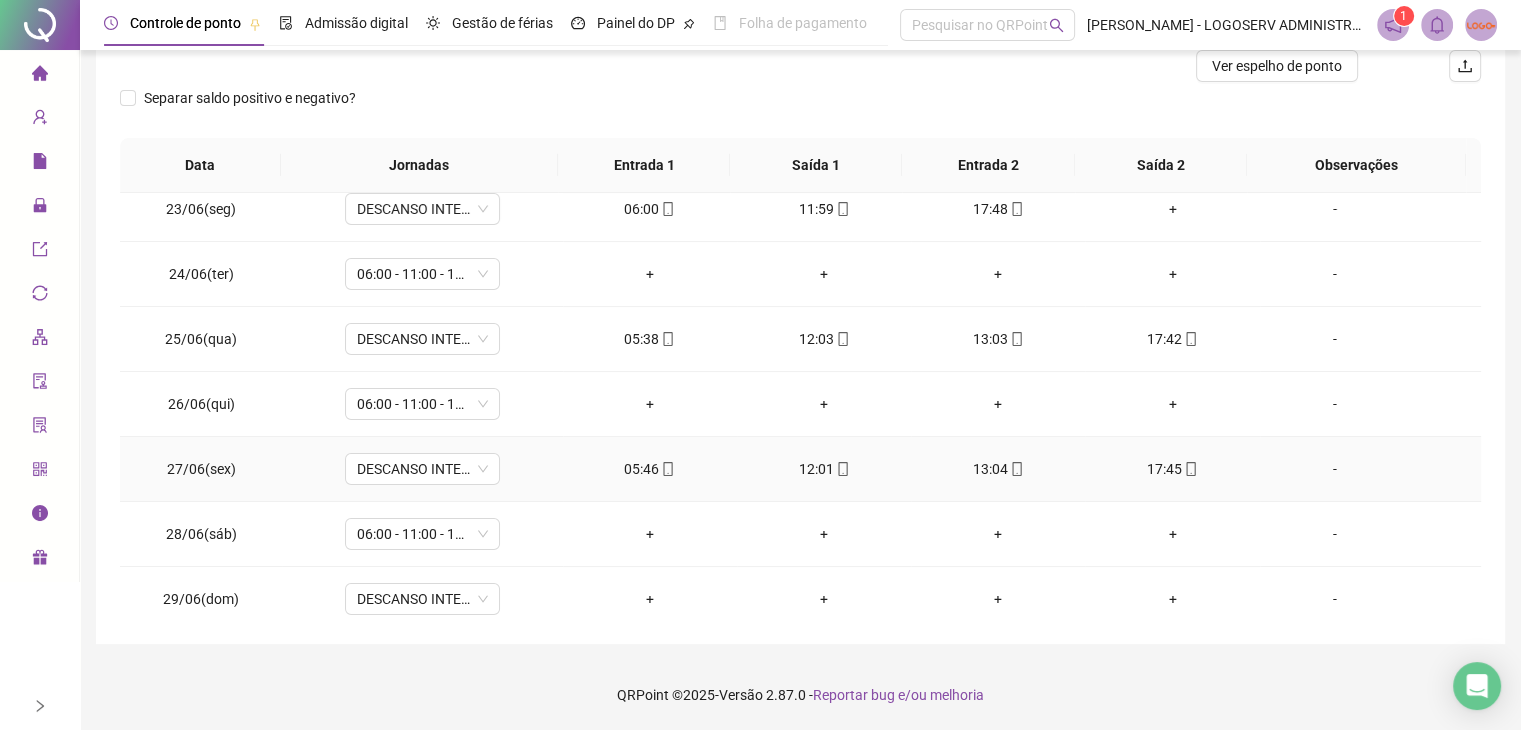 scroll, scrollTop: 0, scrollLeft: 0, axis: both 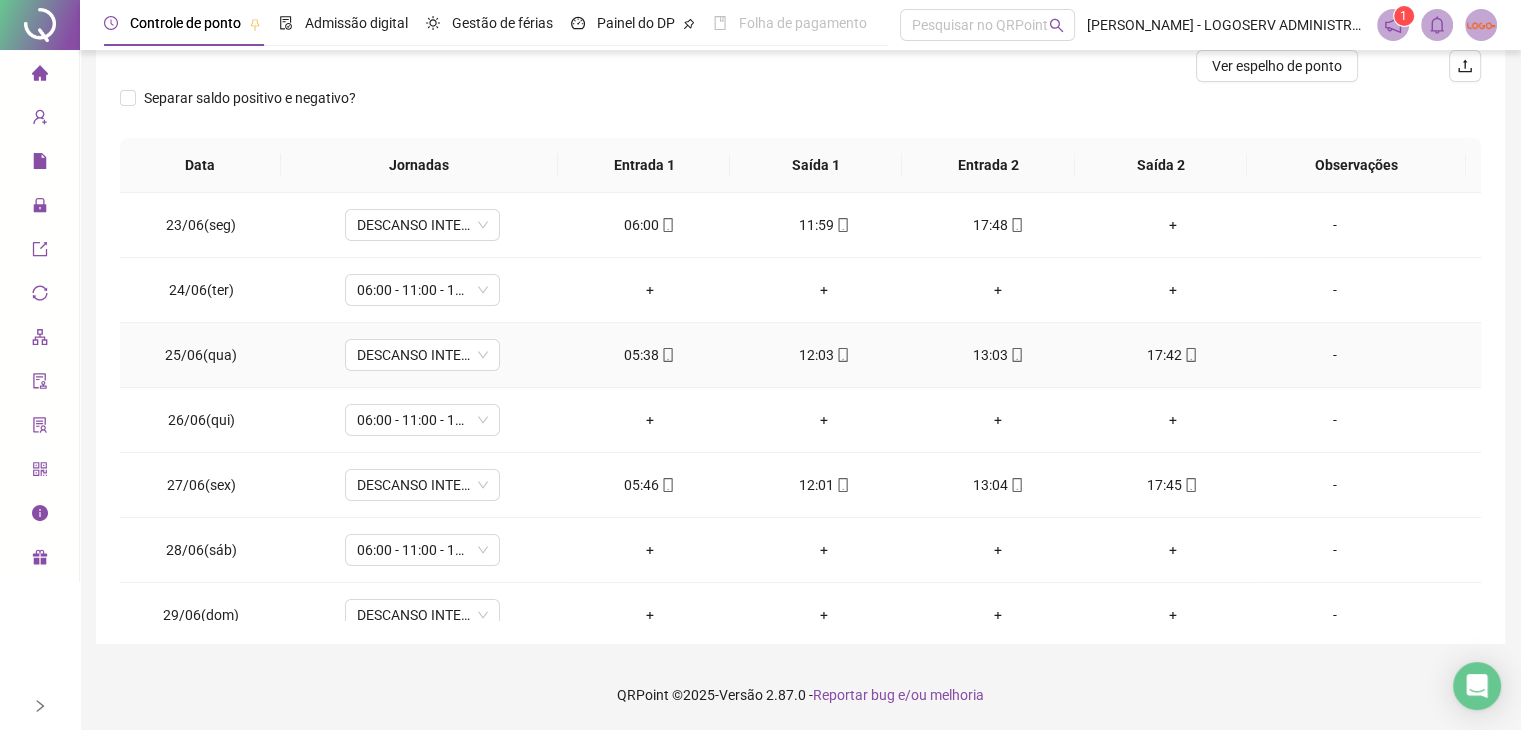 click on "05:38" at bounding box center [650, 355] 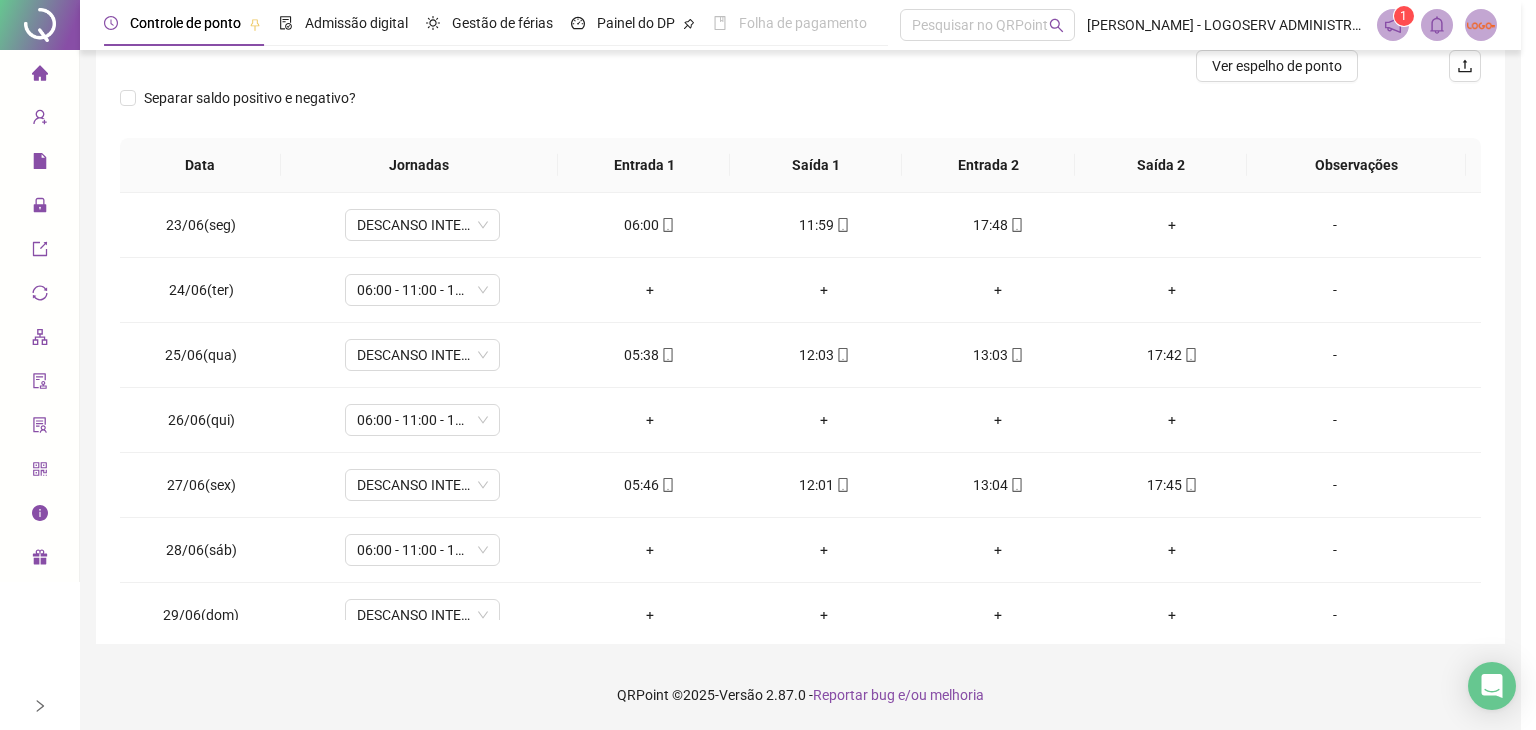type on "**********" 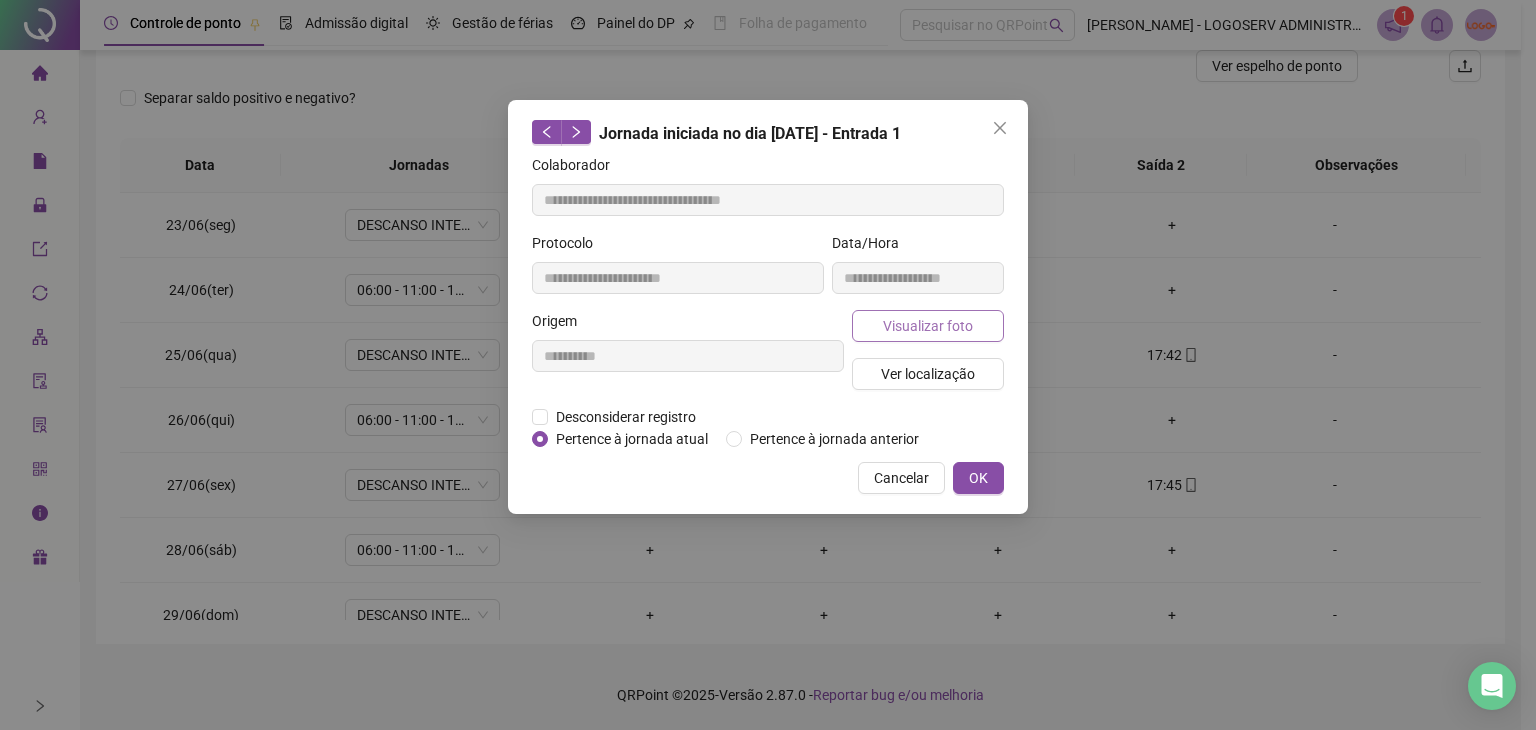 click on "Visualizar foto" at bounding box center [928, 326] 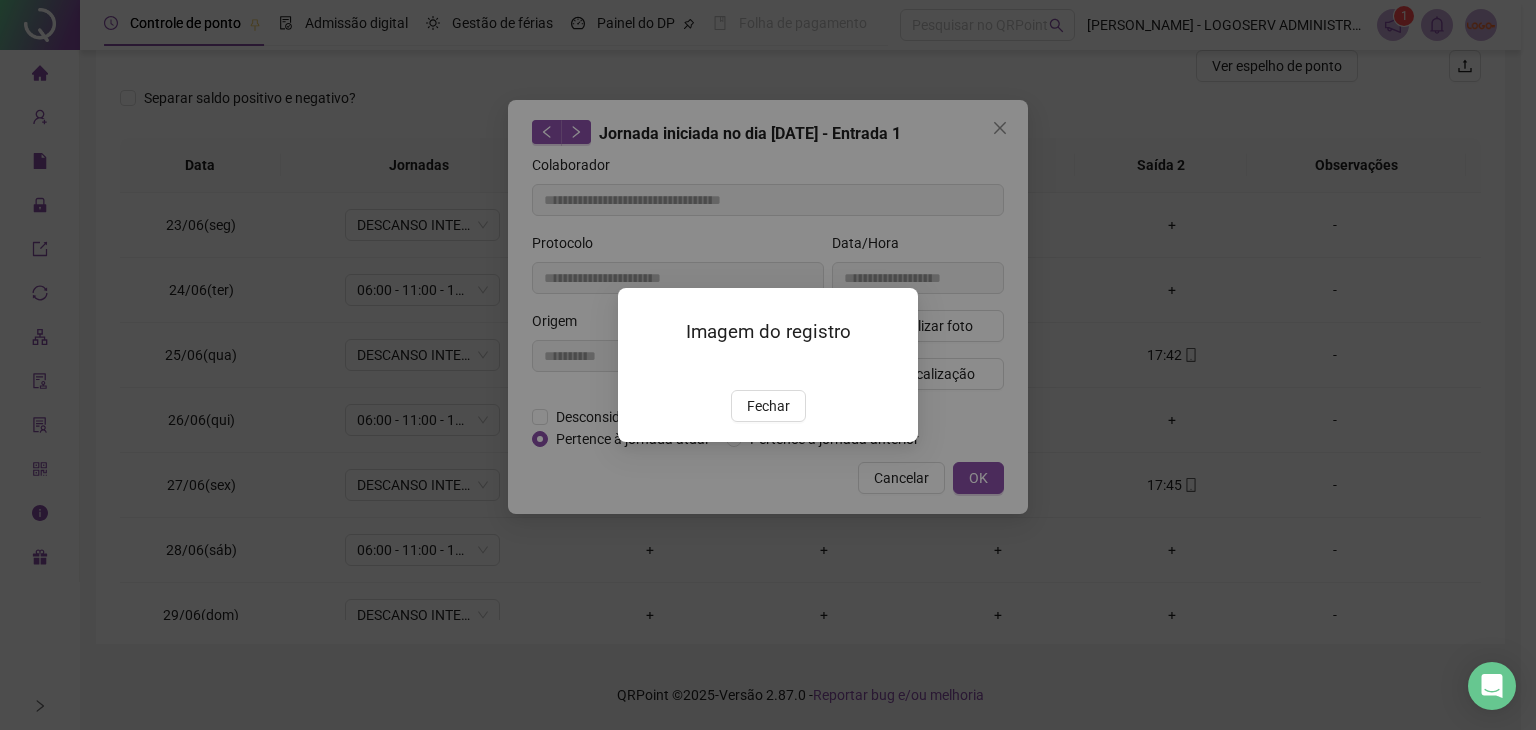 click at bounding box center (642, 368) 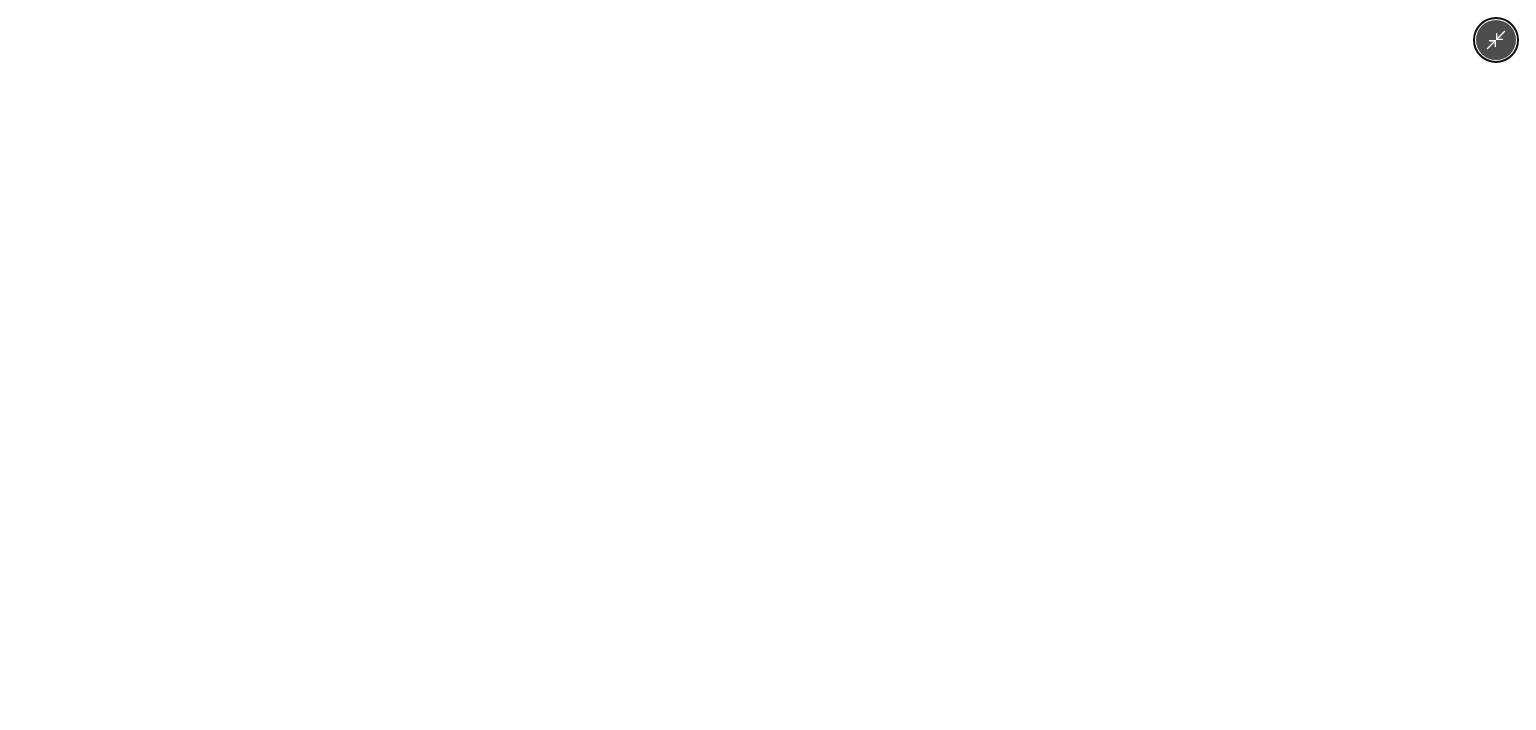 click at bounding box center (768, 365) 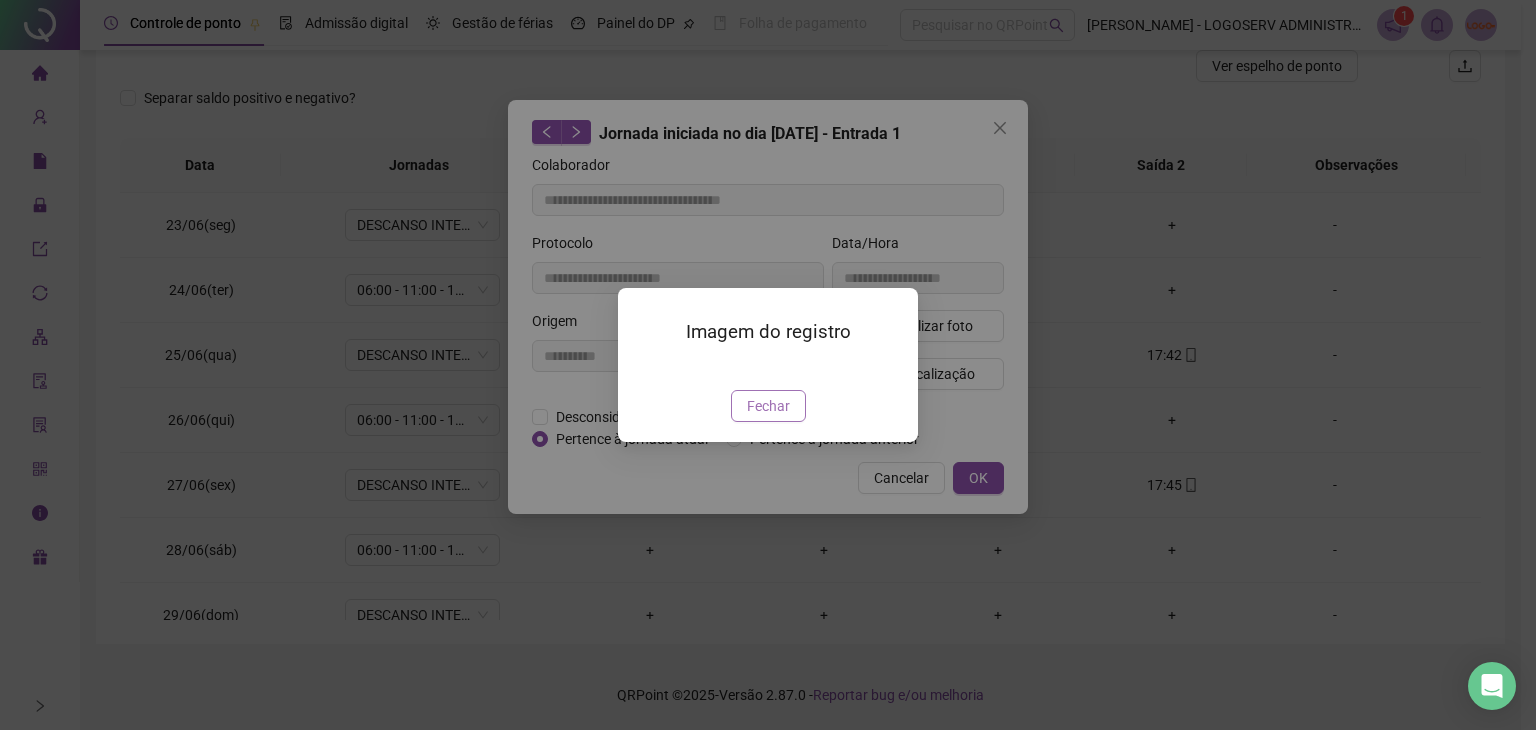 click on "Fechar" at bounding box center (768, 406) 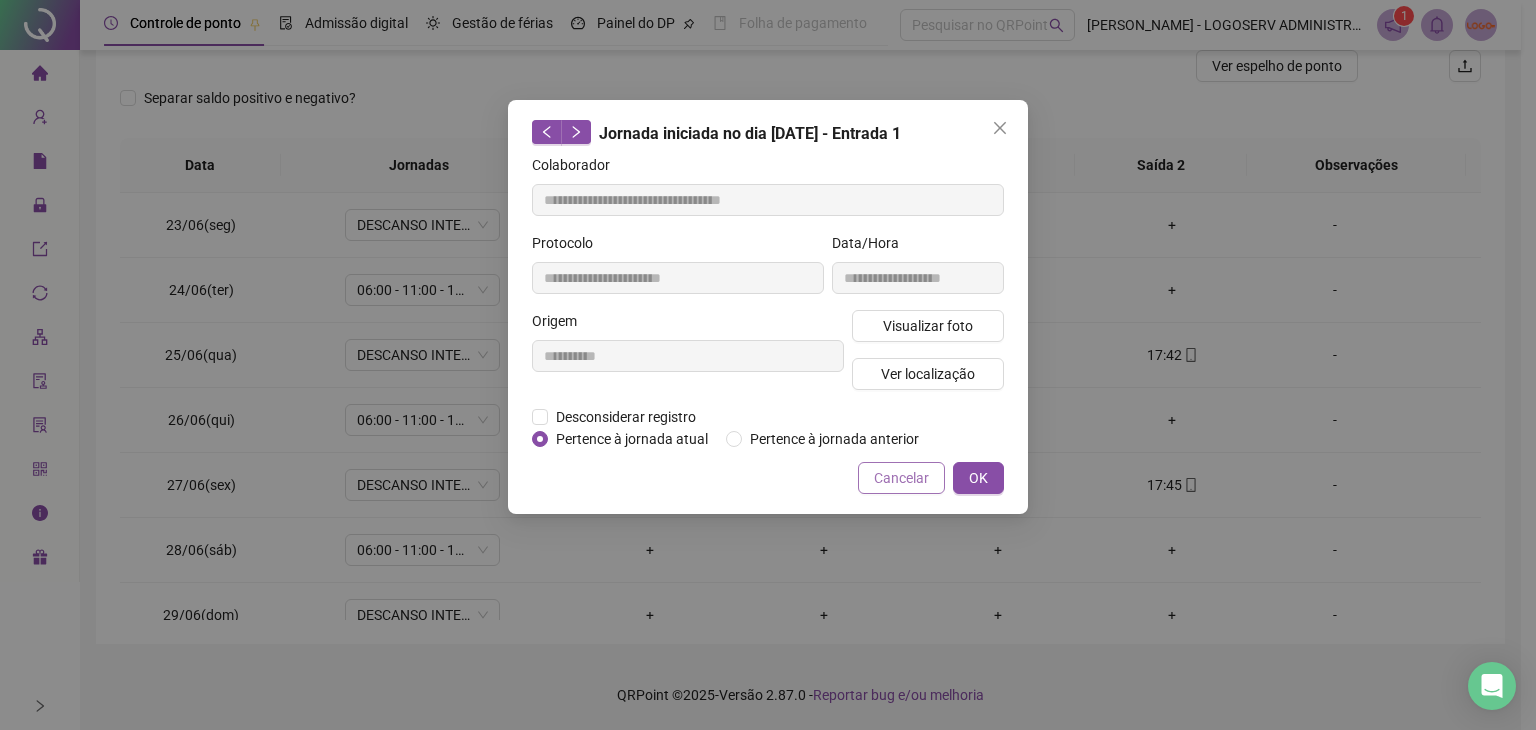 click on "Cancelar" at bounding box center (901, 478) 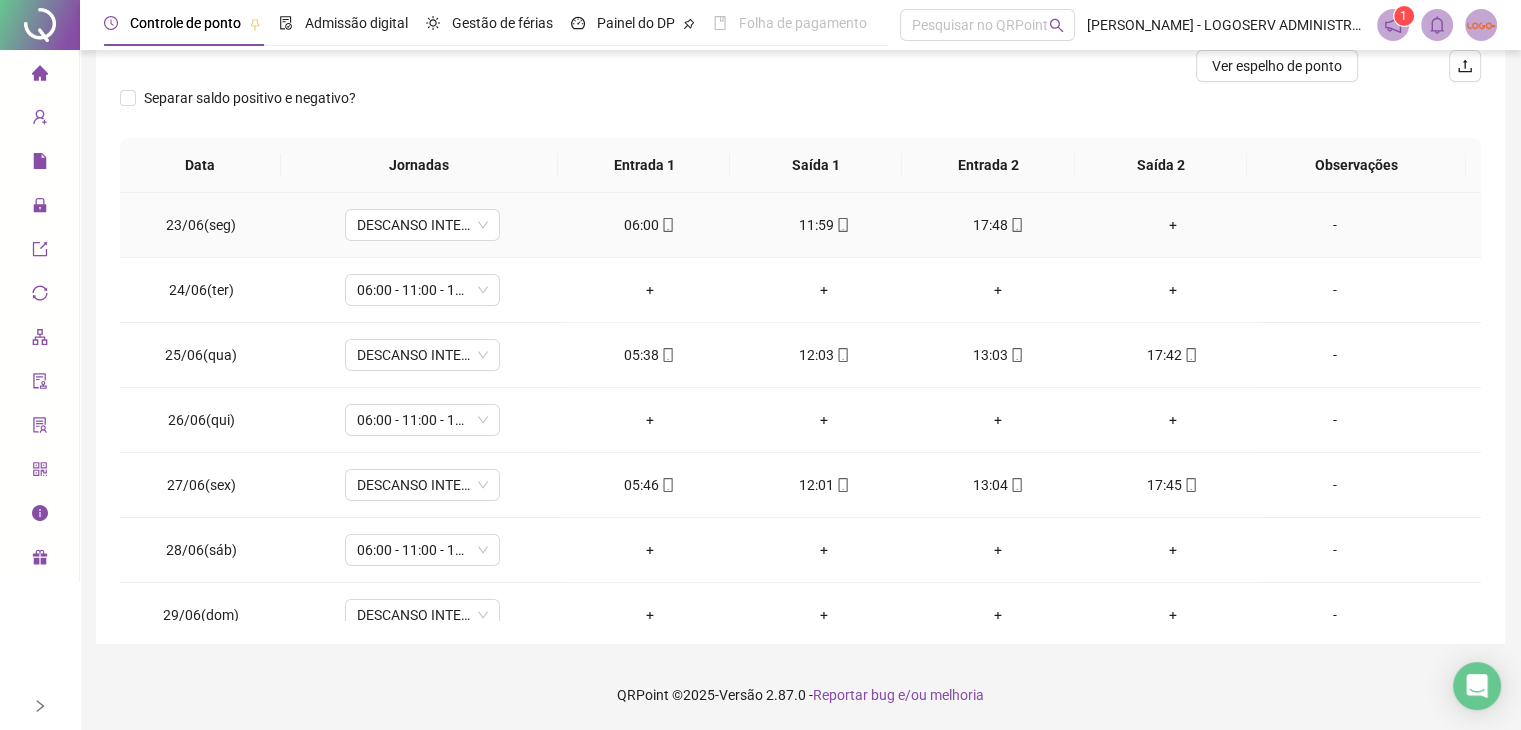 click on "06:00" at bounding box center [650, 225] 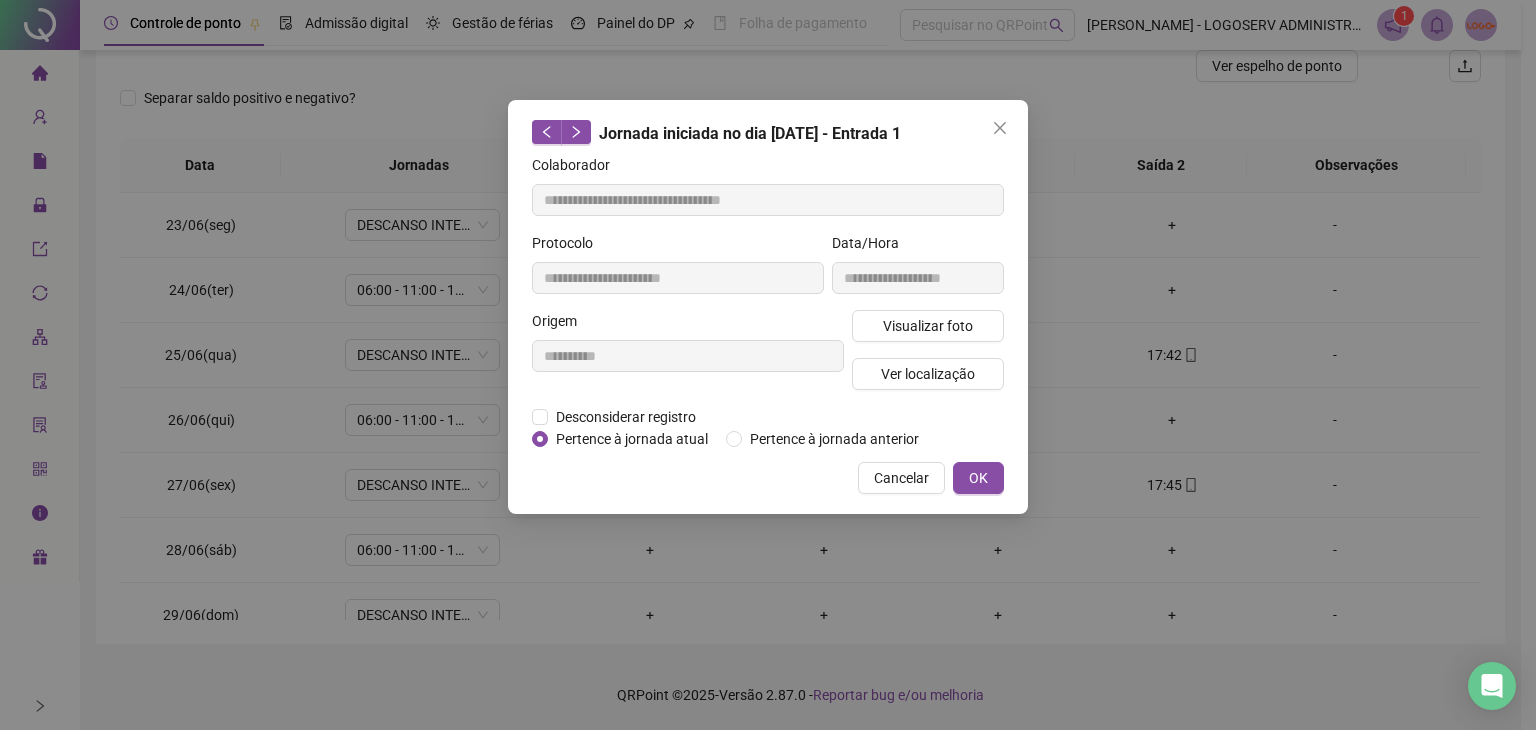 type on "**********" 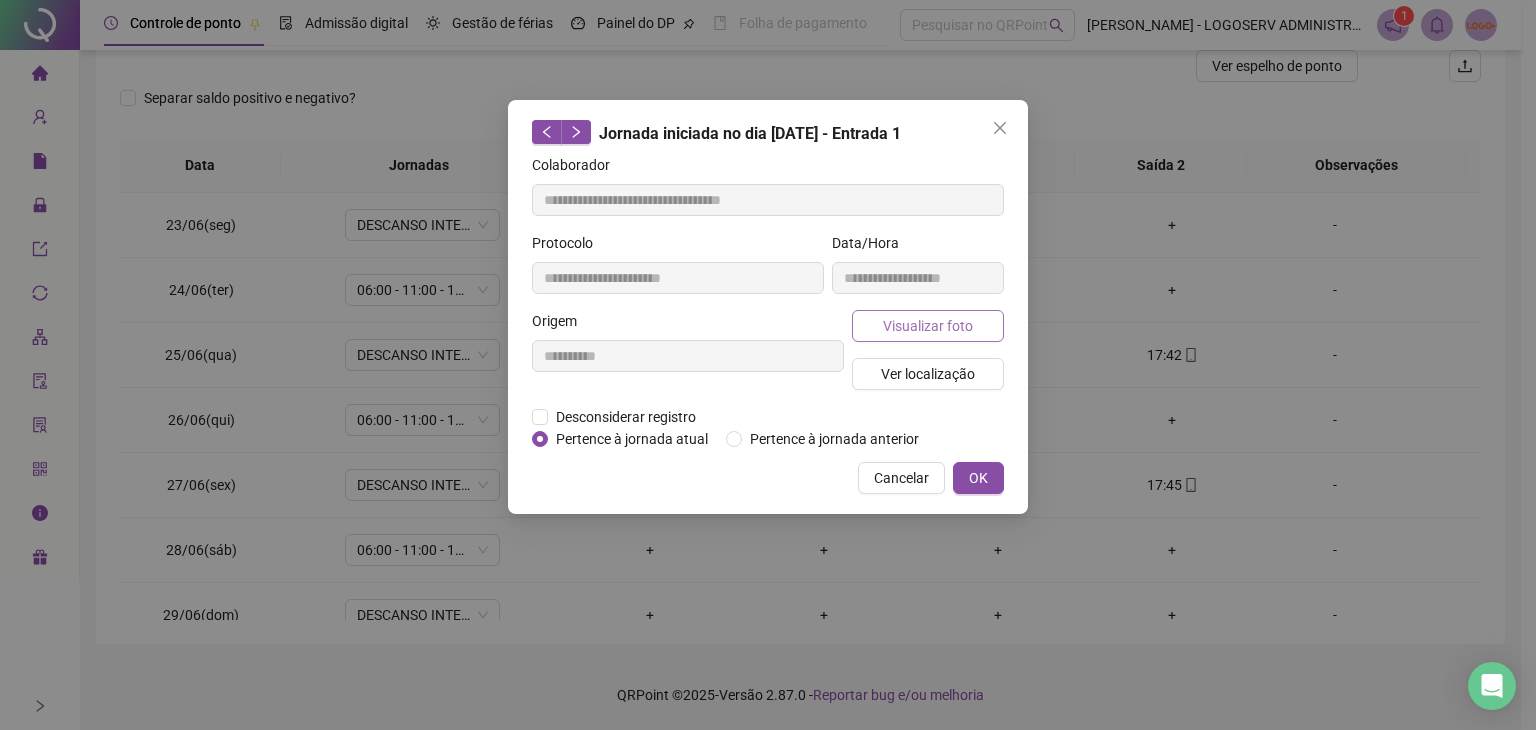 click on "Visualizar foto" at bounding box center (928, 326) 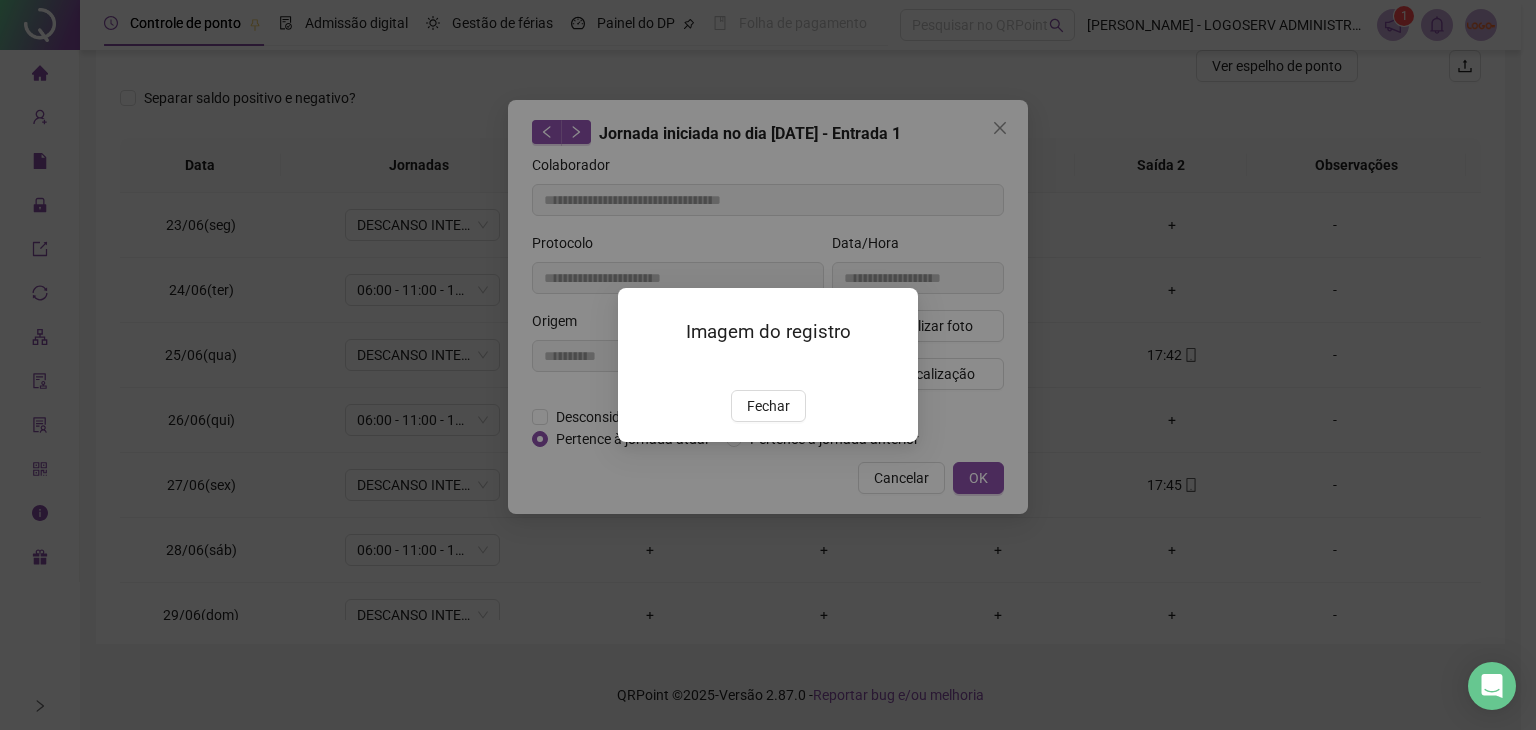 click on "Imagem do registro Fechar" at bounding box center (768, 364) 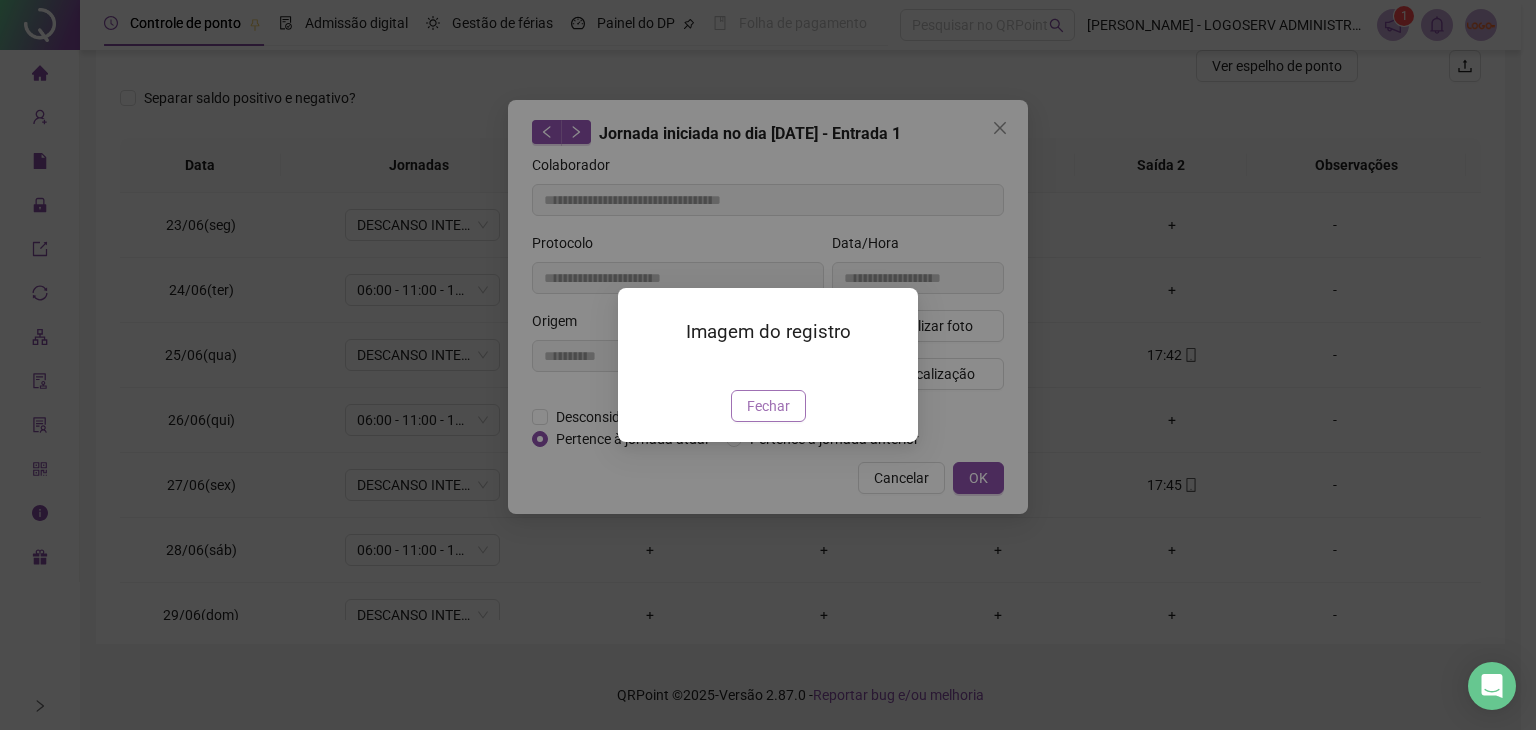 click on "Fechar" at bounding box center (768, 406) 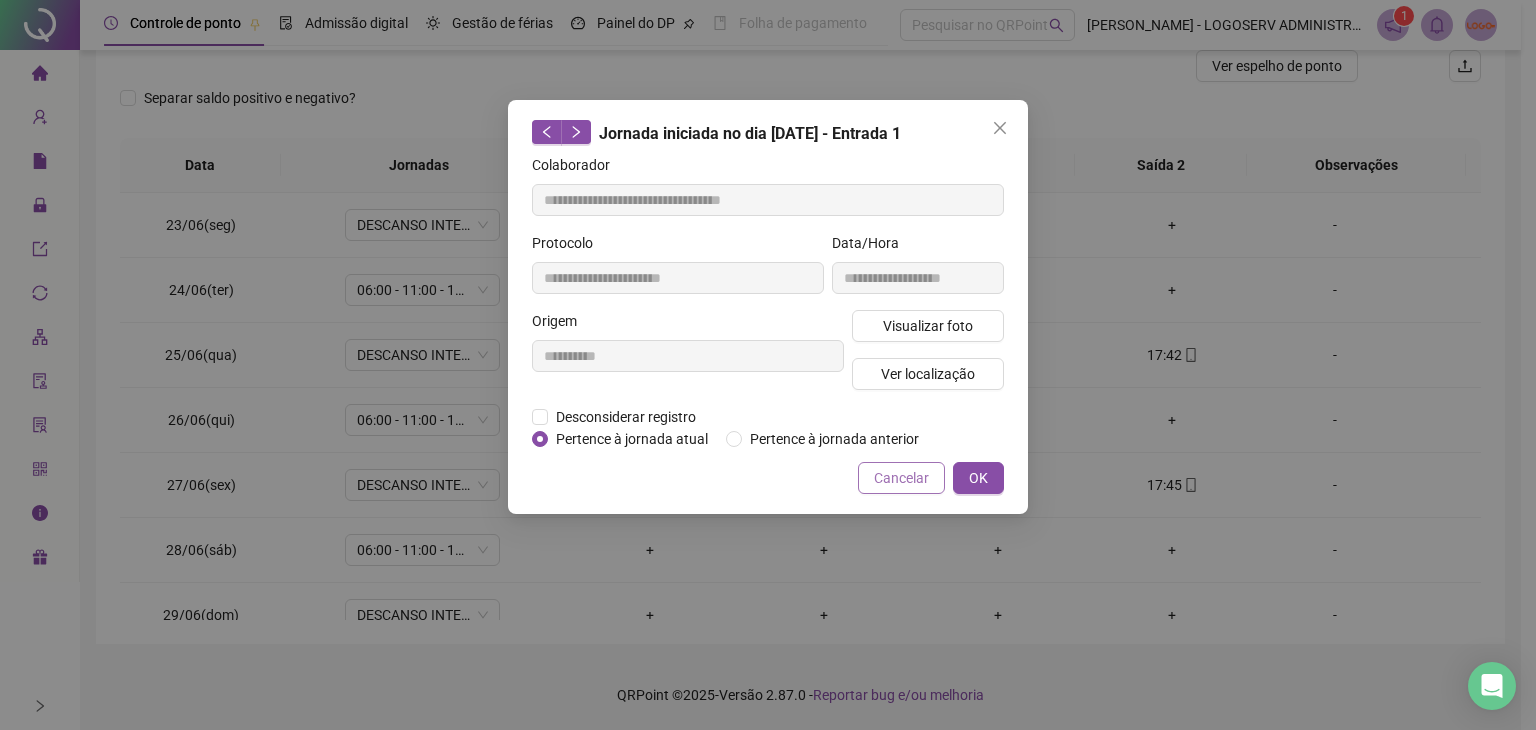 click on "Cancelar" at bounding box center [901, 478] 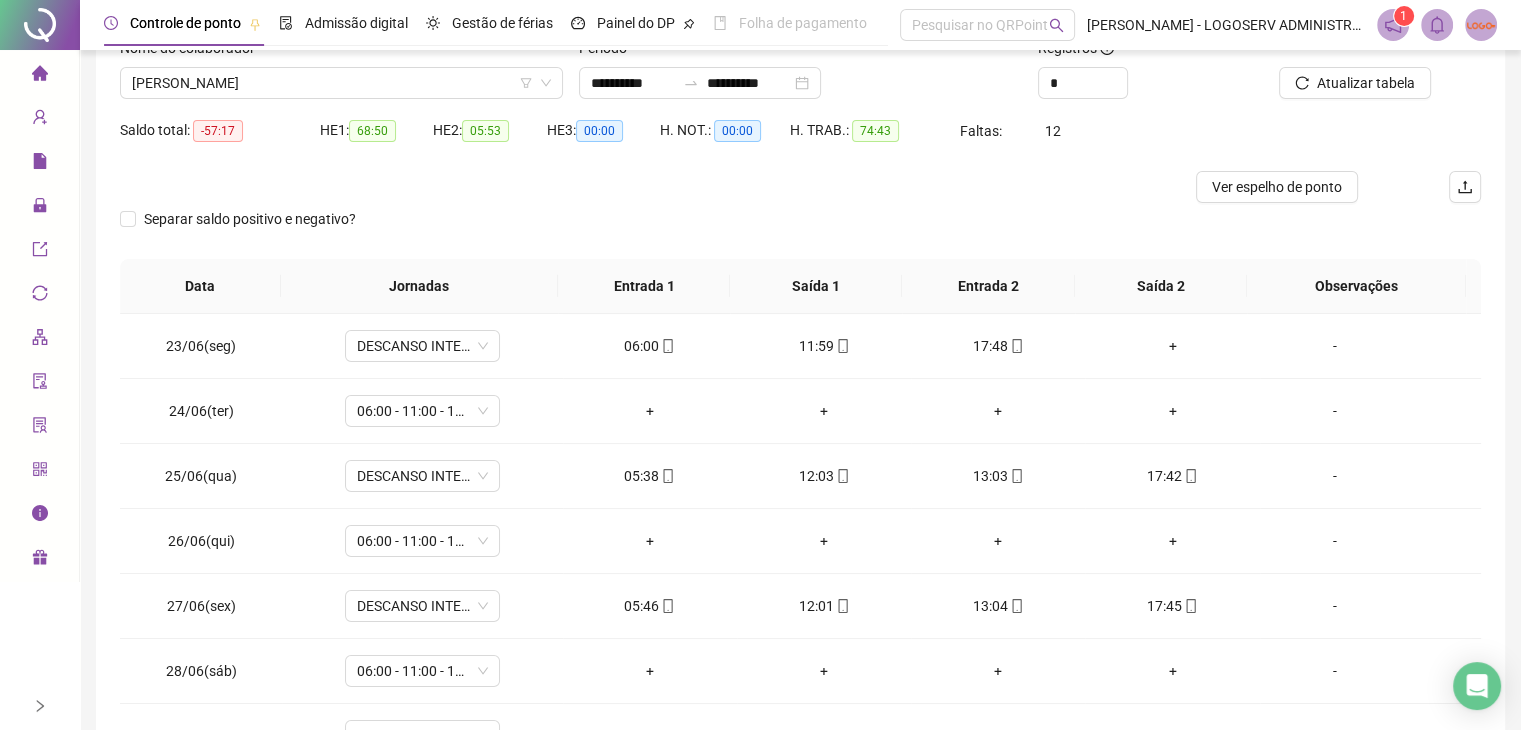 scroll, scrollTop: 0, scrollLeft: 0, axis: both 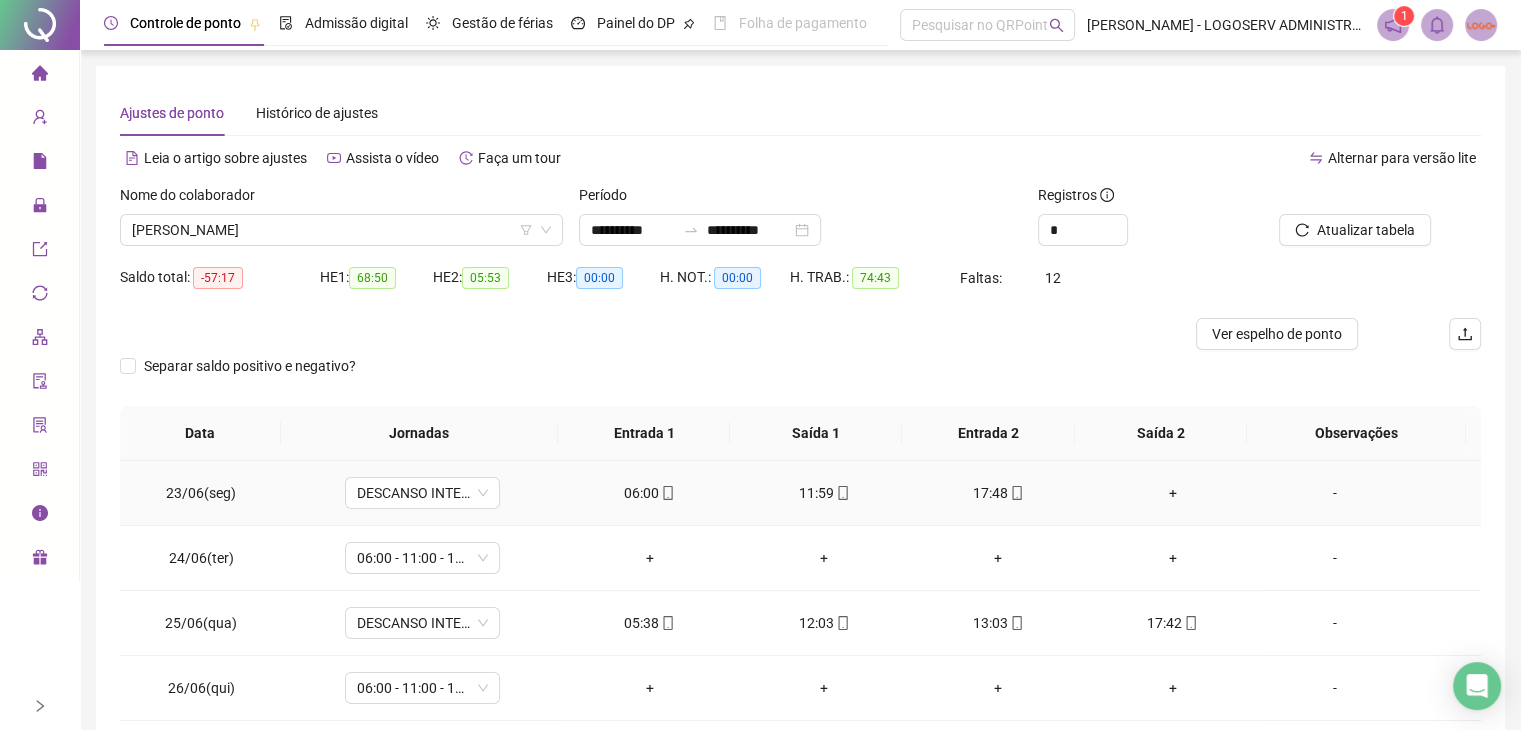 drag, startPoint x: 812, startPoint y: 484, endPoint x: 838, endPoint y: 484, distance: 26 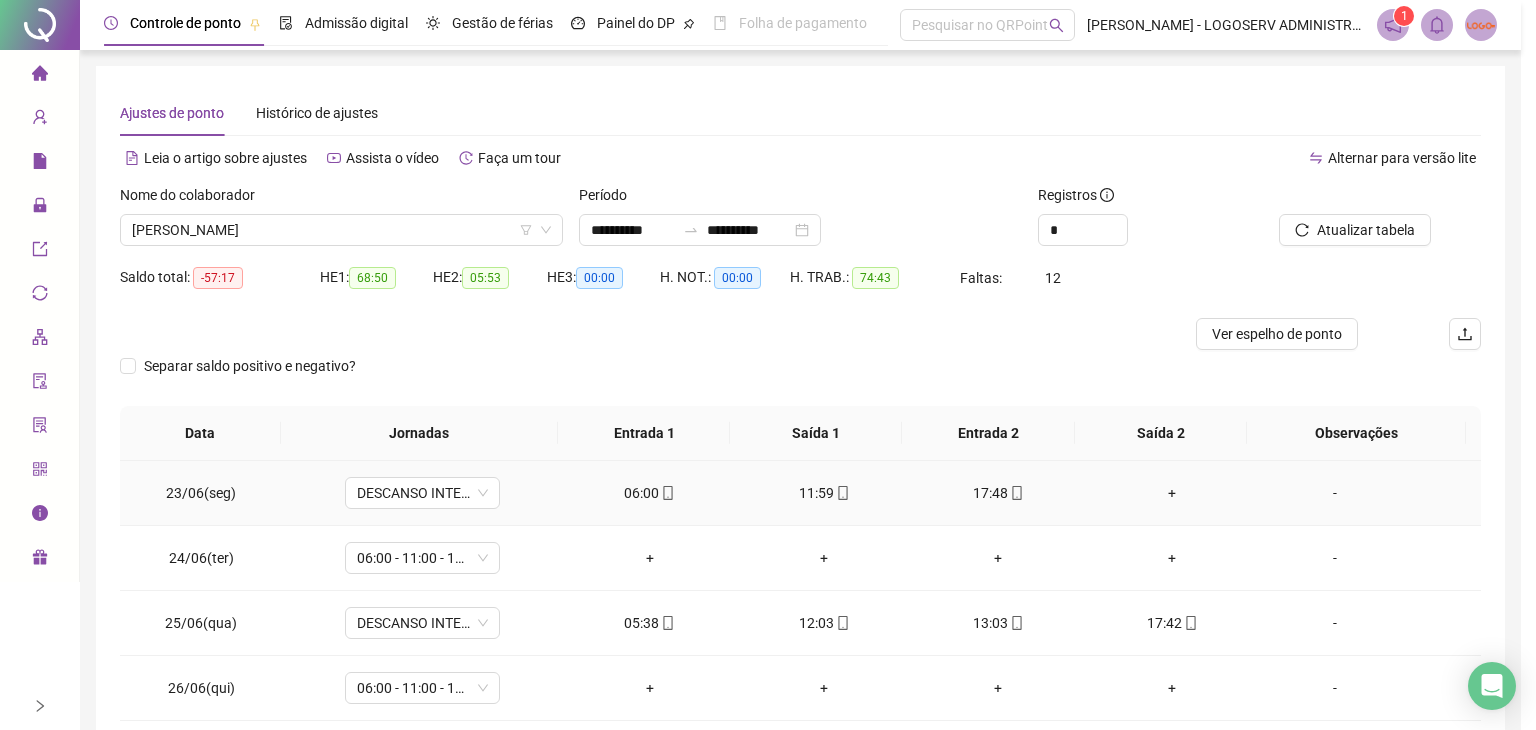 type on "**********" 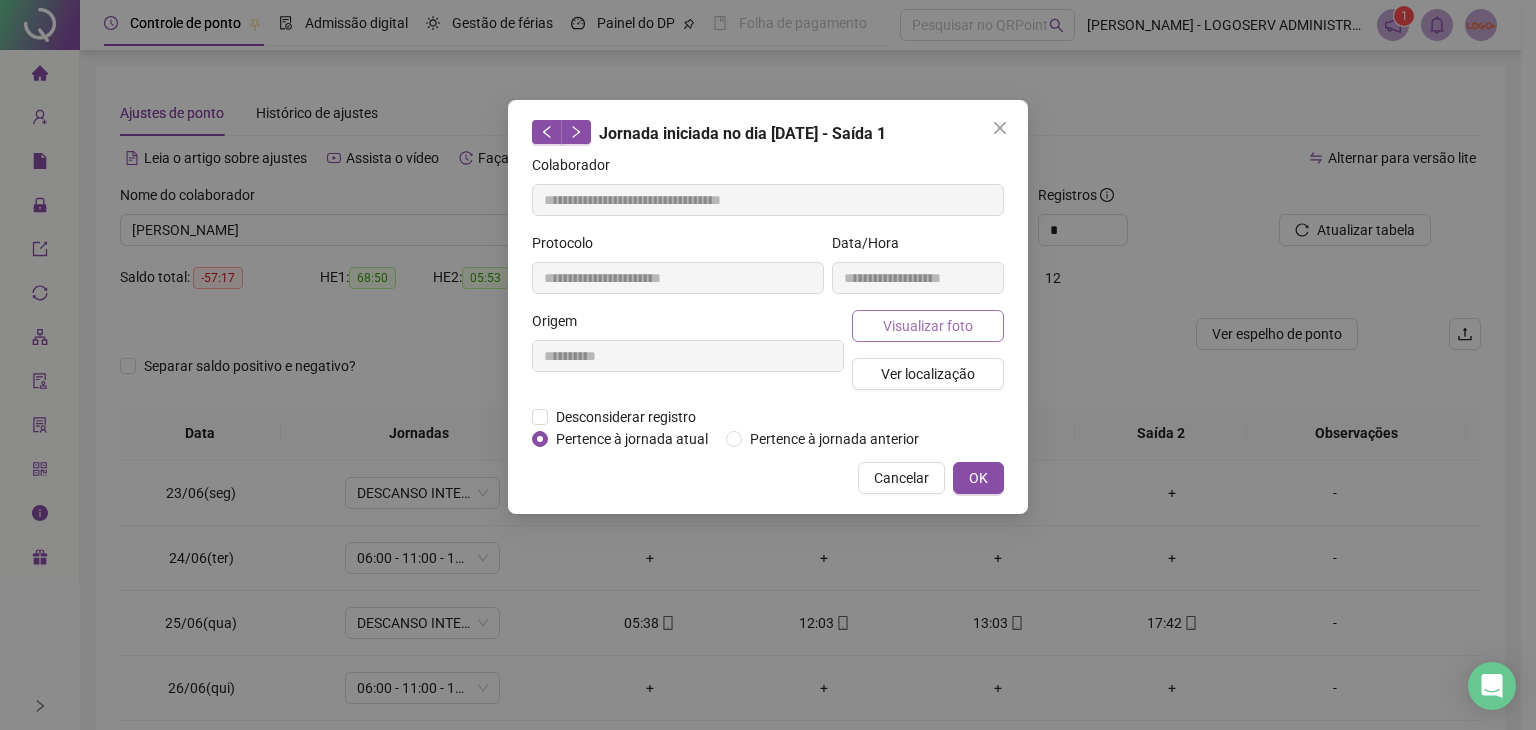 click on "Visualizar foto" at bounding box center (928, 326) 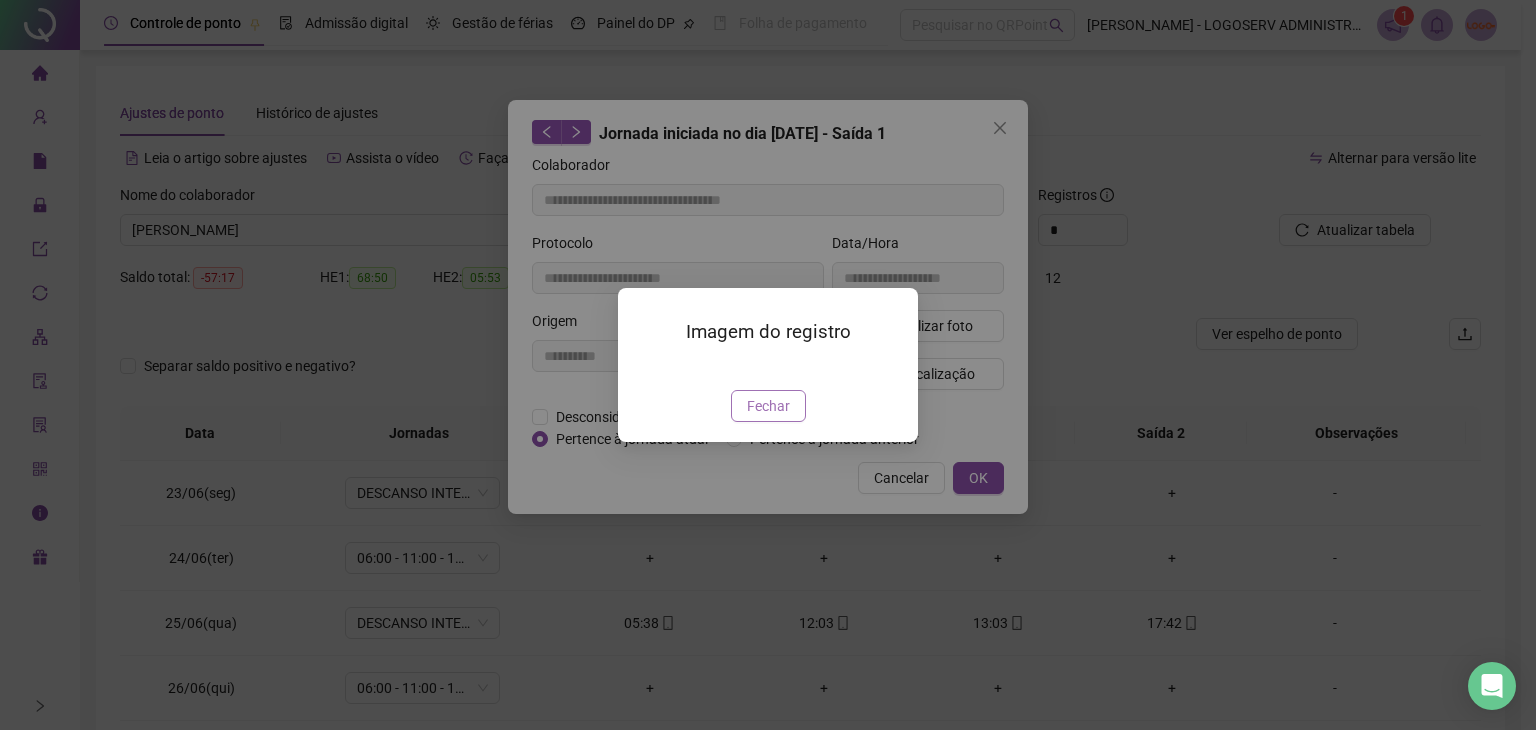 drag, startPoint x: 774, startPoint y: 519, endPoint x: 806, endPoint y: 507, distance: 34.176014 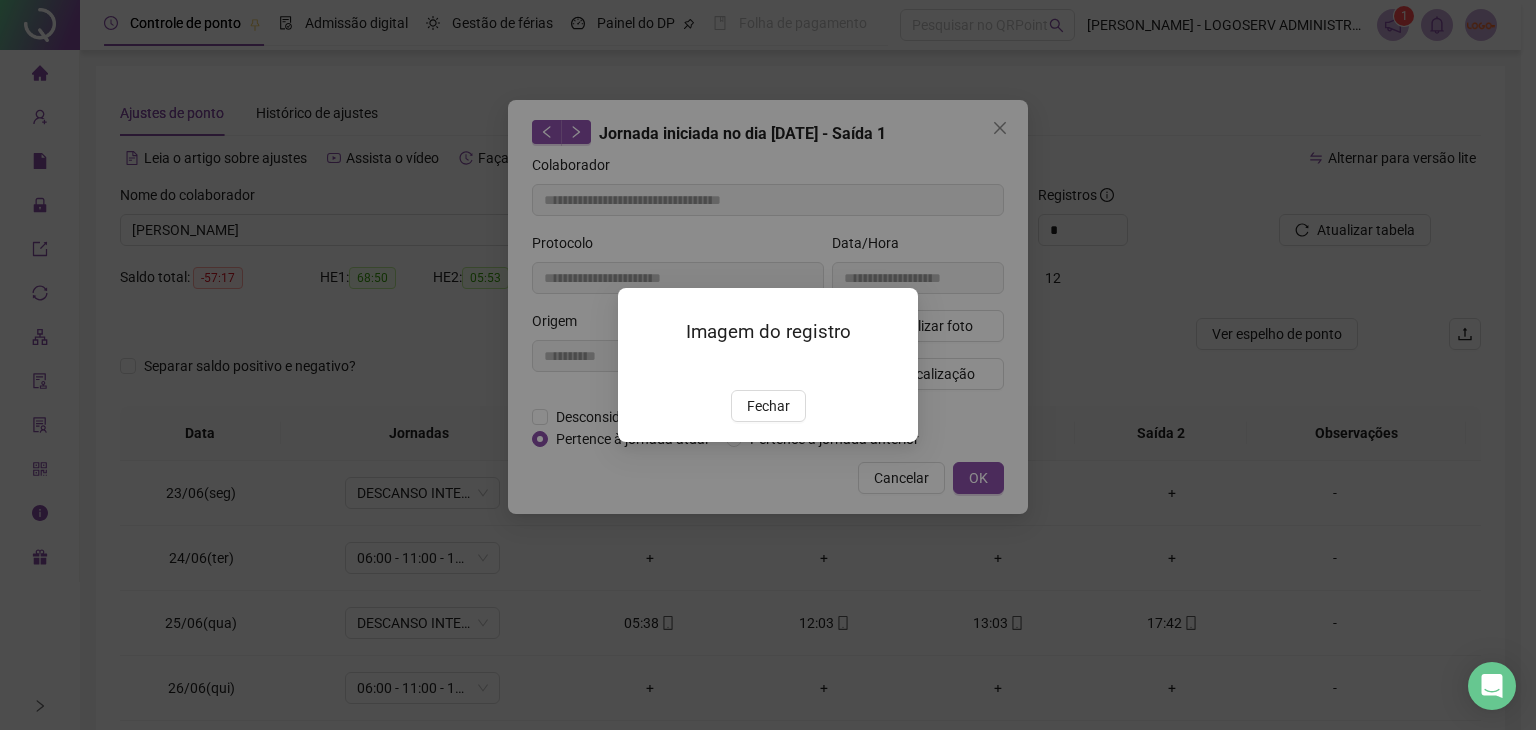 click on "Fechar" at bounding box center (768, 406) 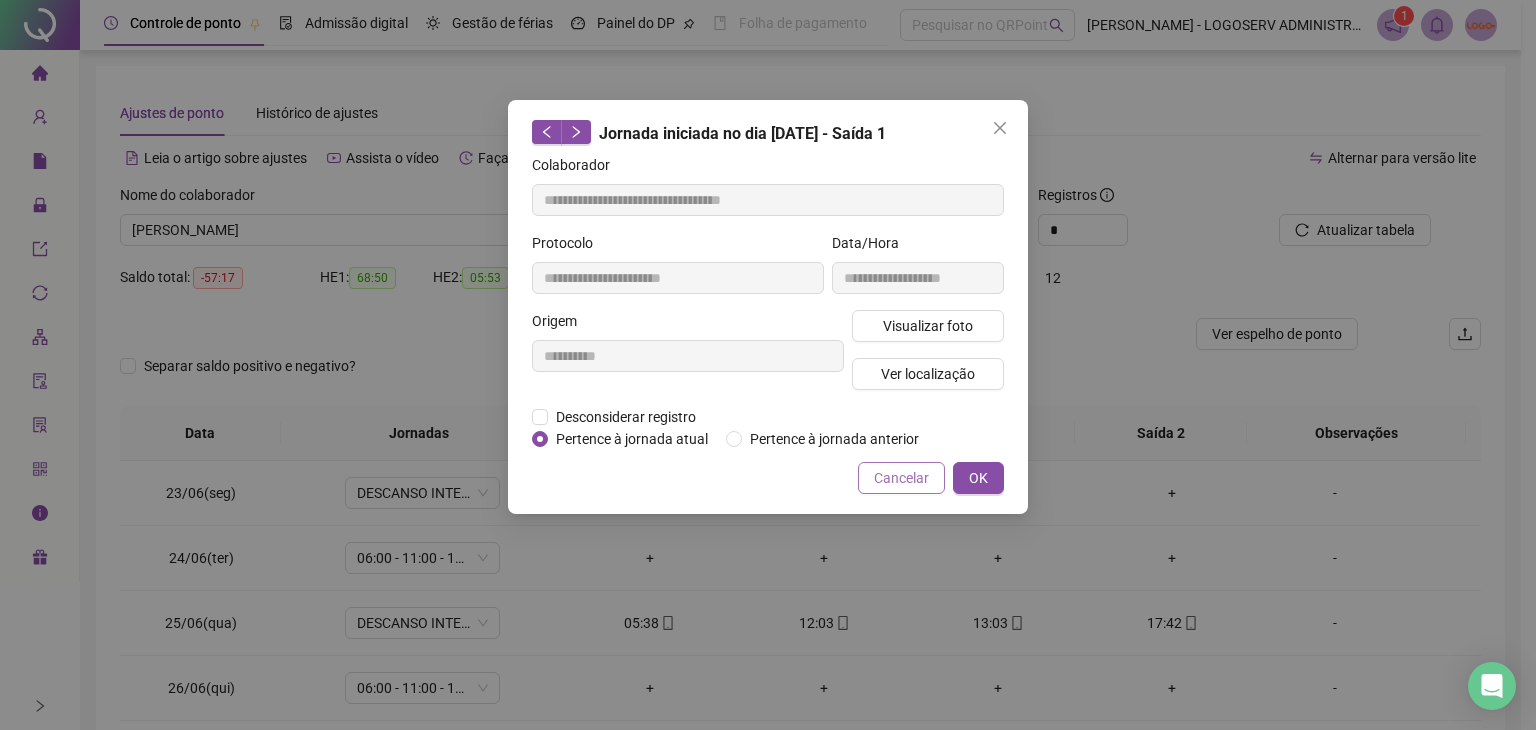click on "Cancelar" at bounding box center [901, 478] 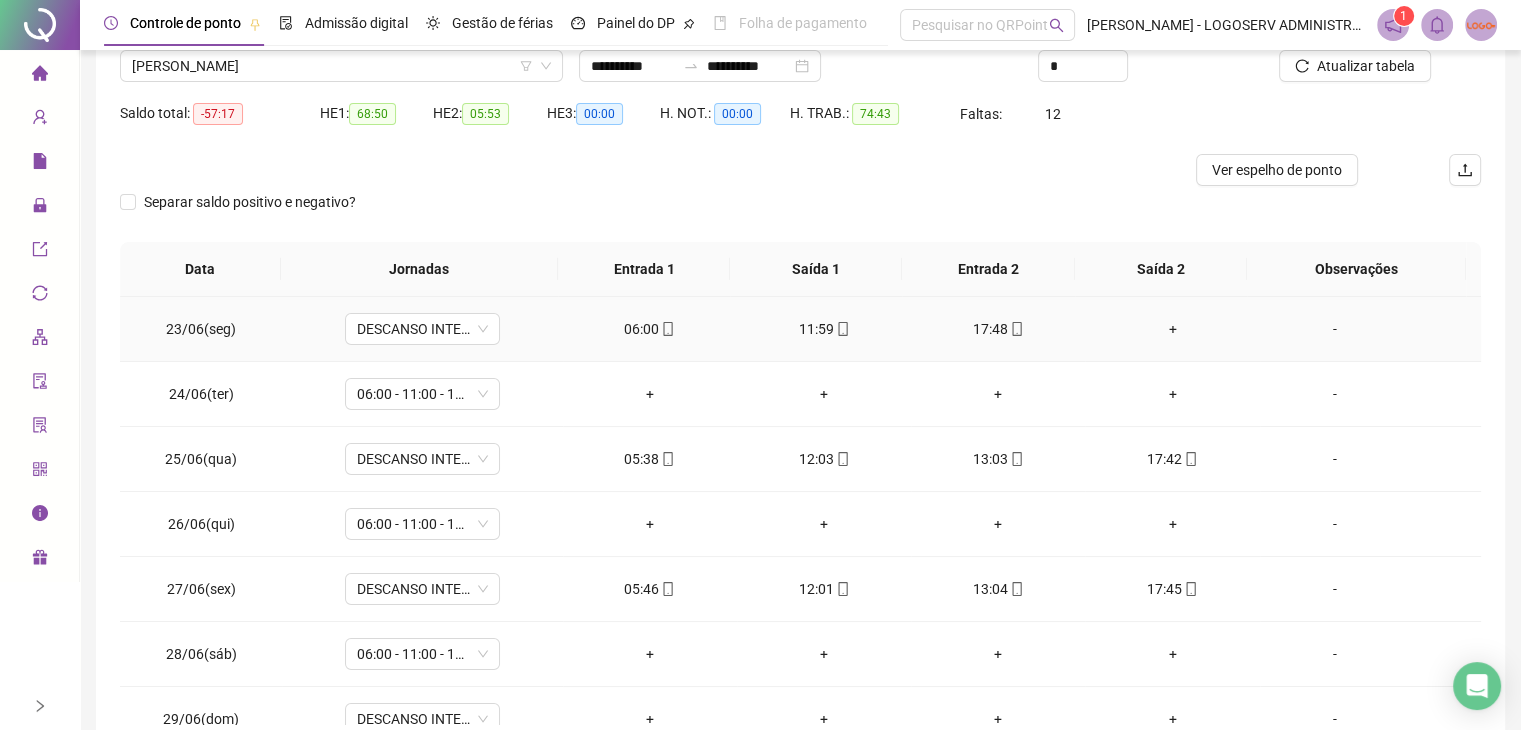 scroll, scrollTop: 200, scrollLeft: 0, axis: vertical 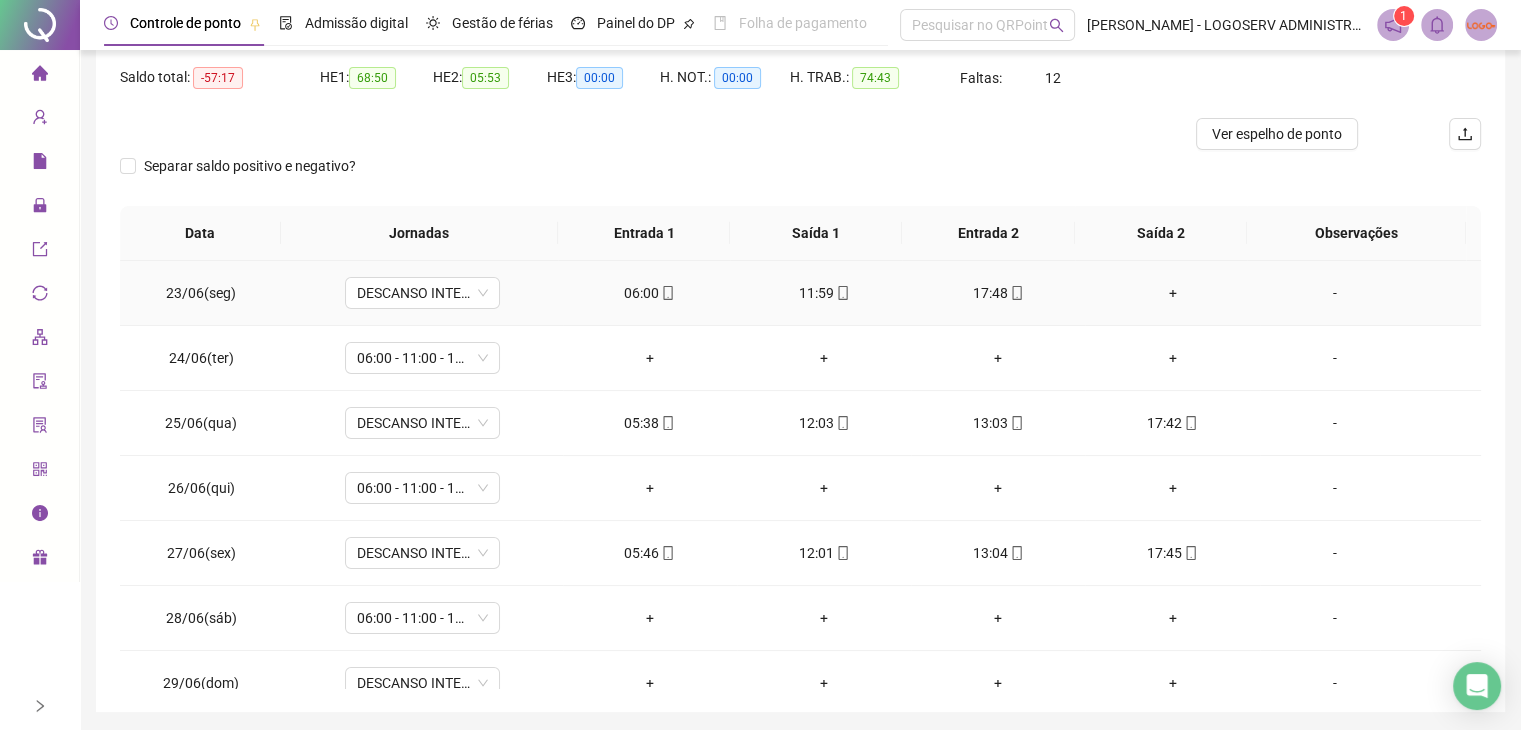 click on "17:48" at bounding box center [998, 293] 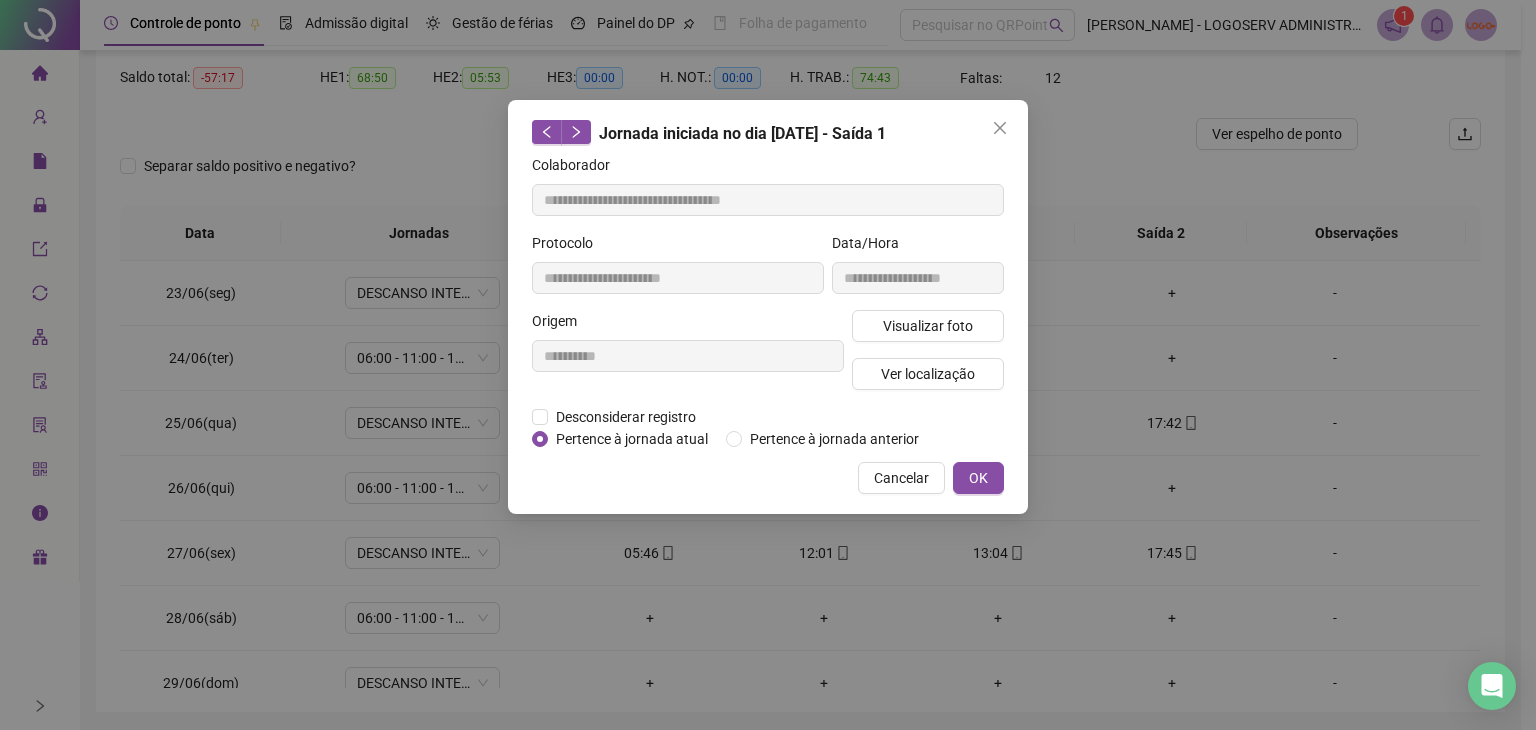 type on "**********" 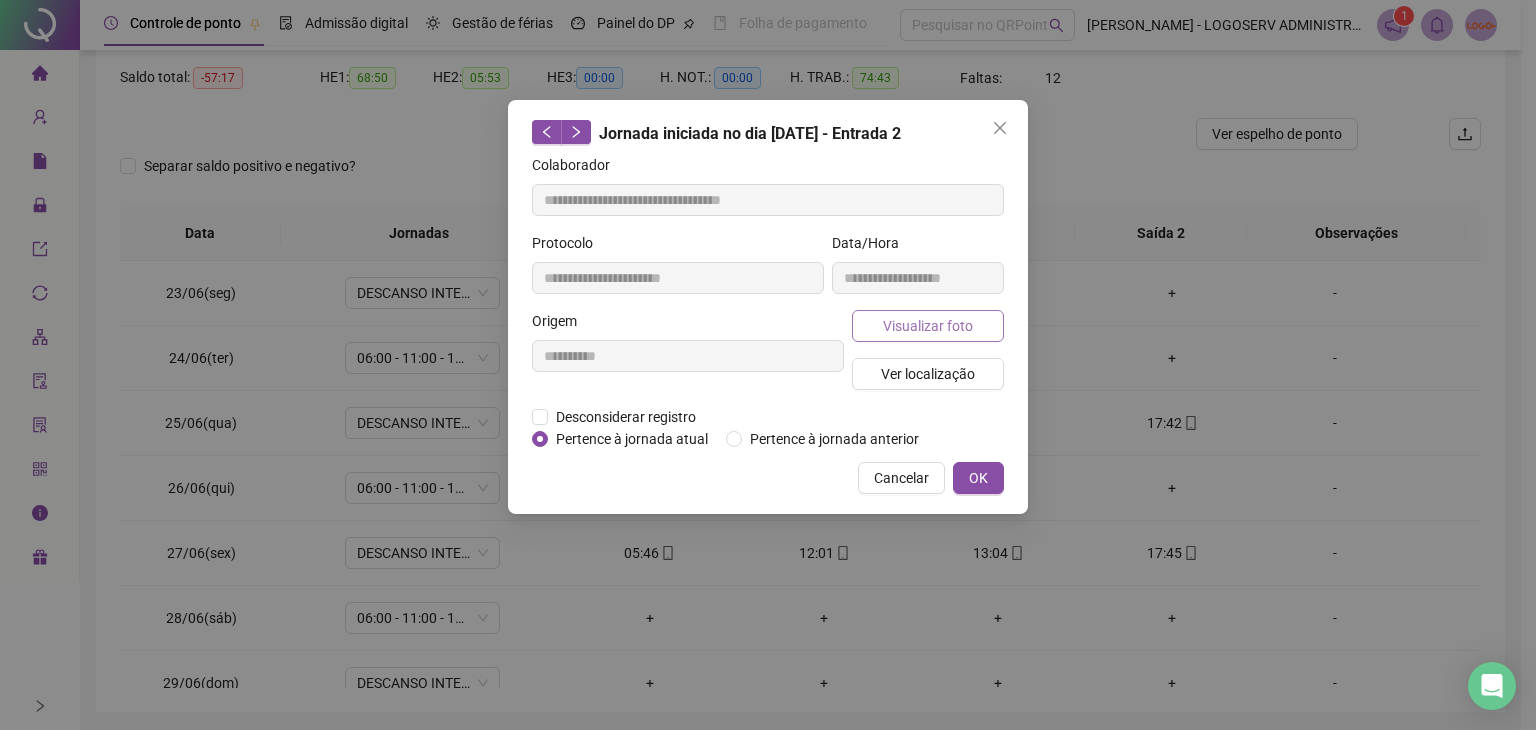 click on "Visualizar foto" at bounding box center (928, 326) 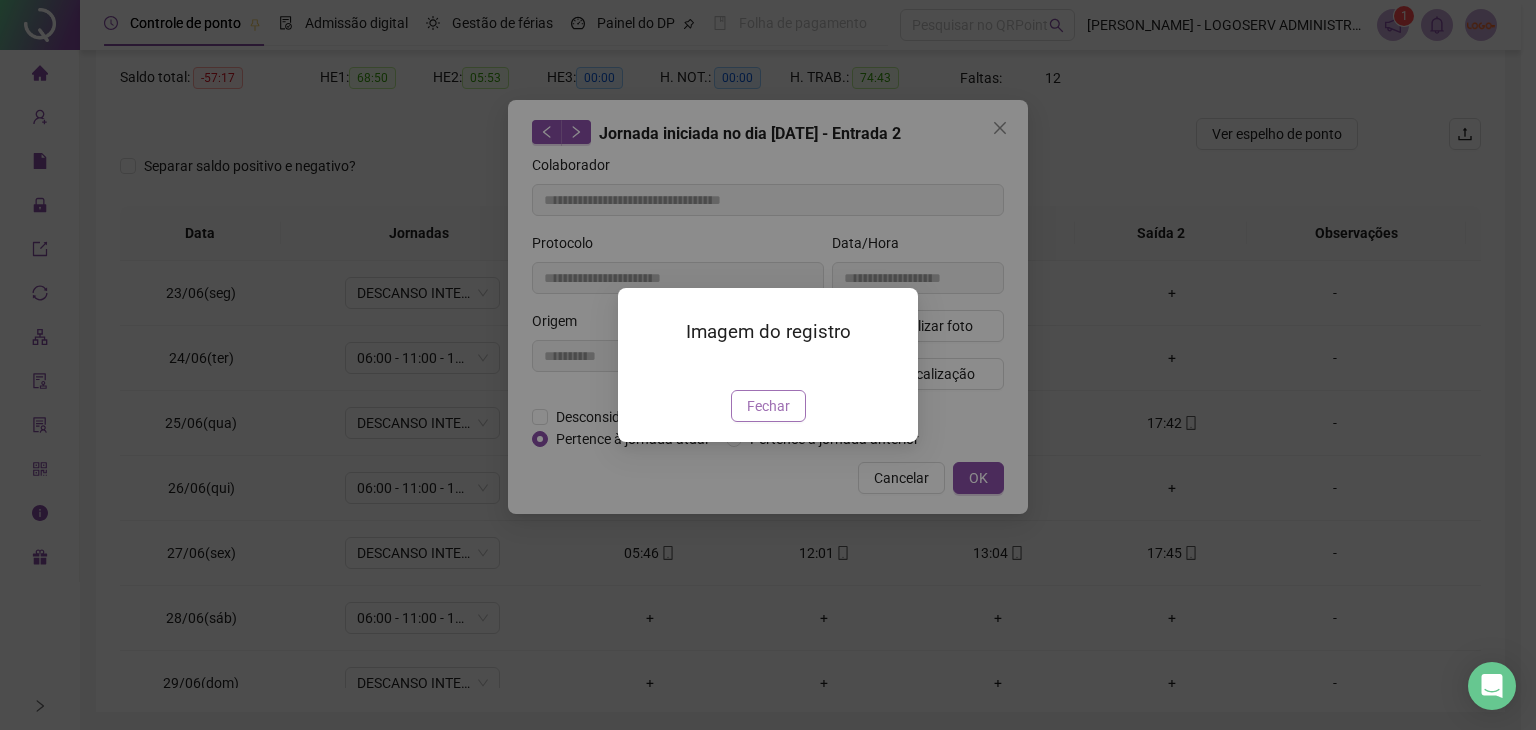 click on "Fechar" at bounding box center [768, 406] 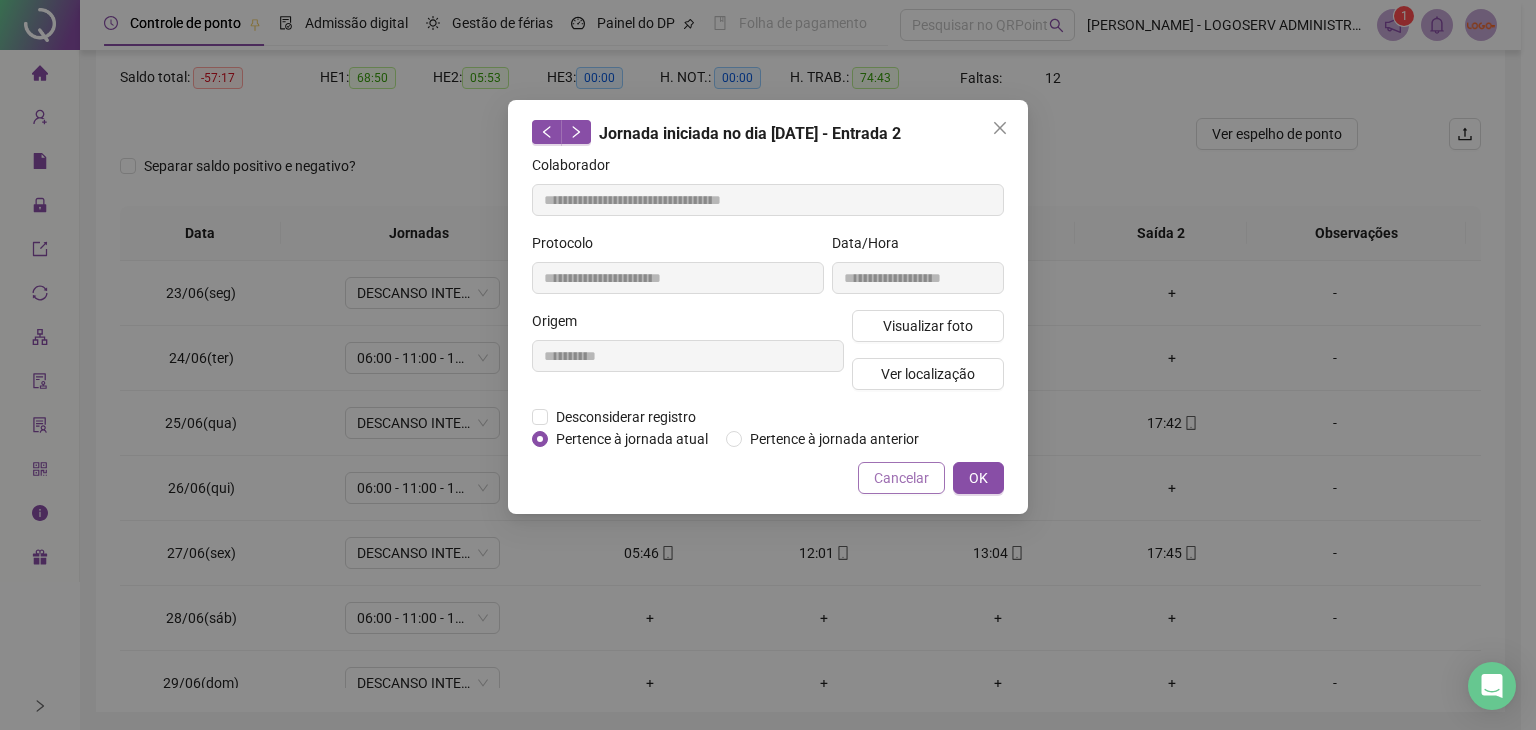 click on "Cancelar" at bounding box center [901, 478] 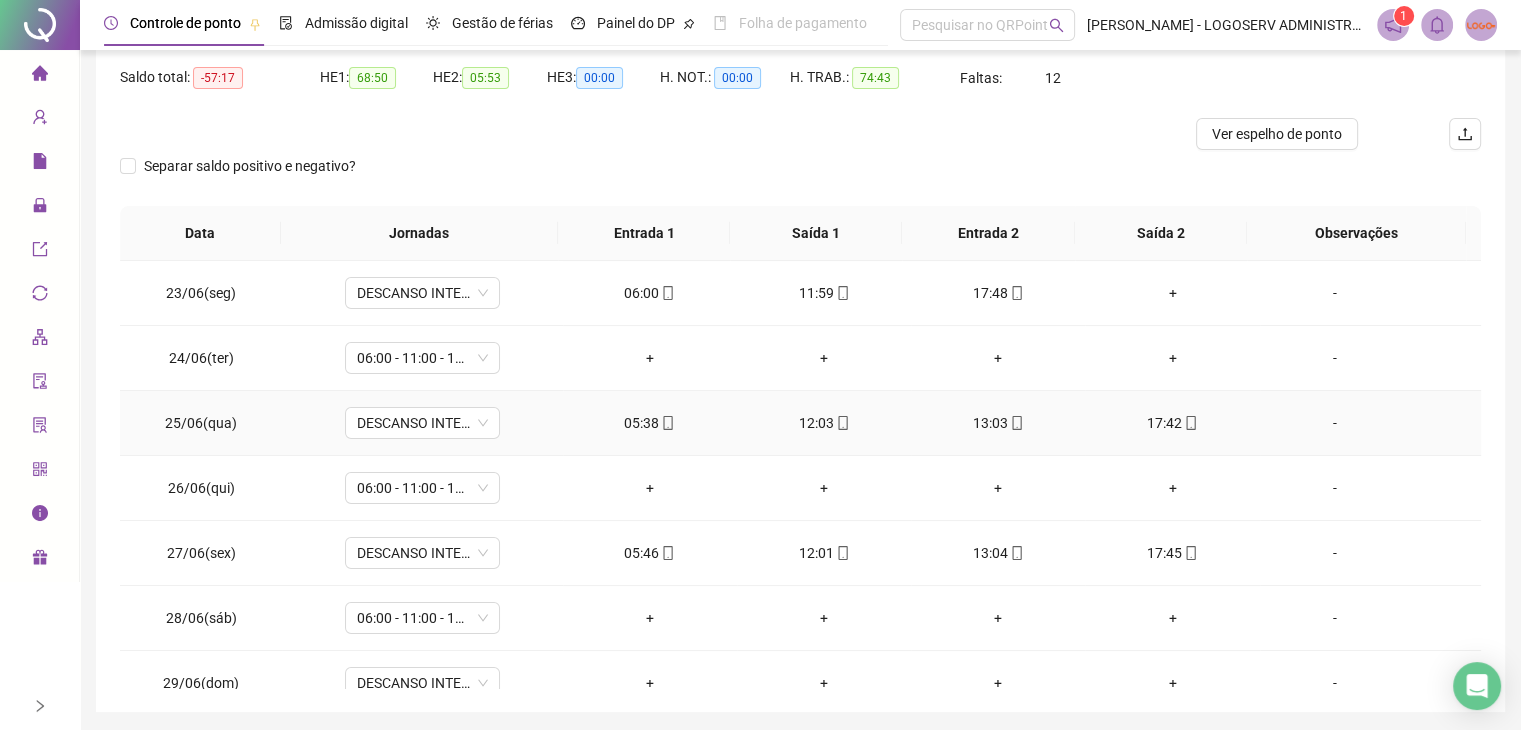 click at bounding box center (667, 423) 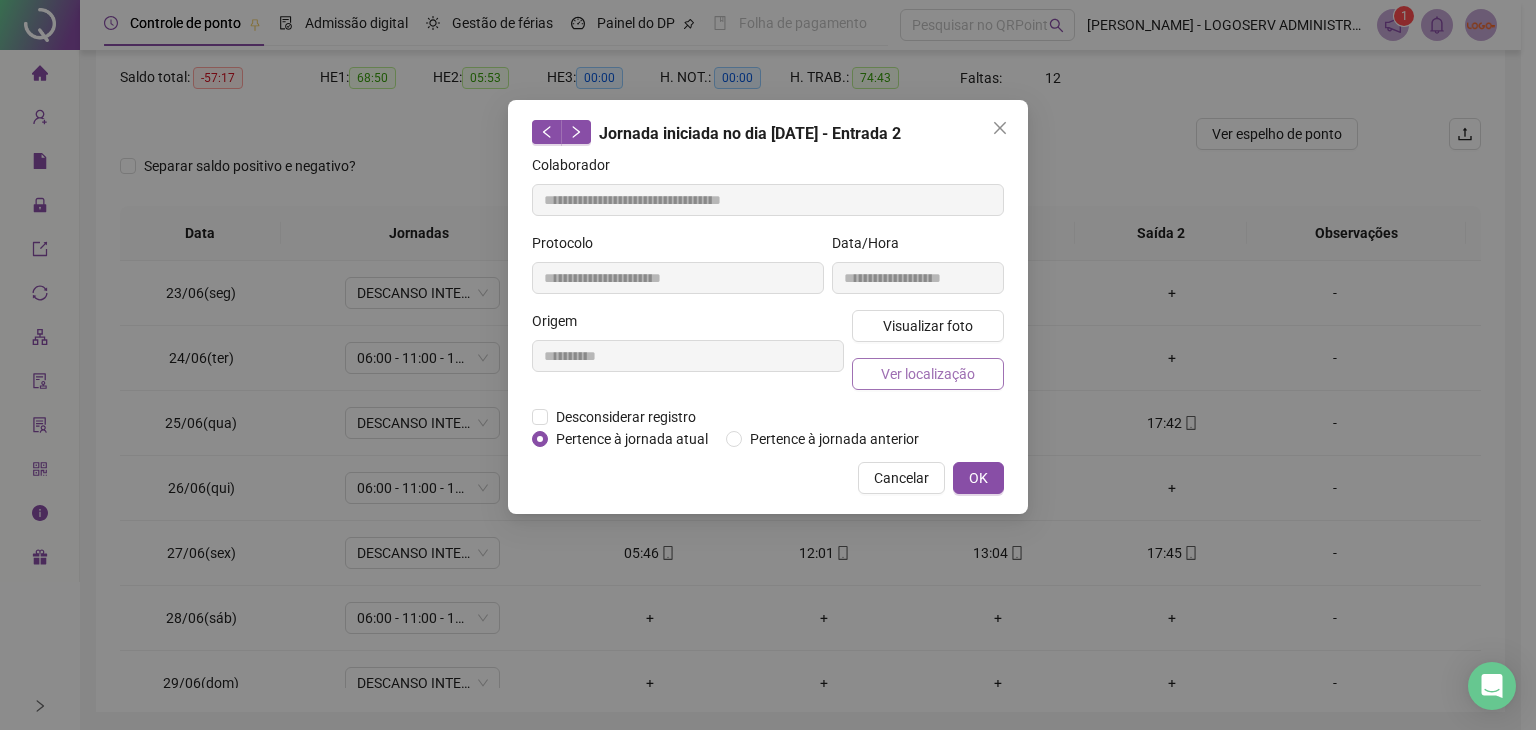 type on "**********" 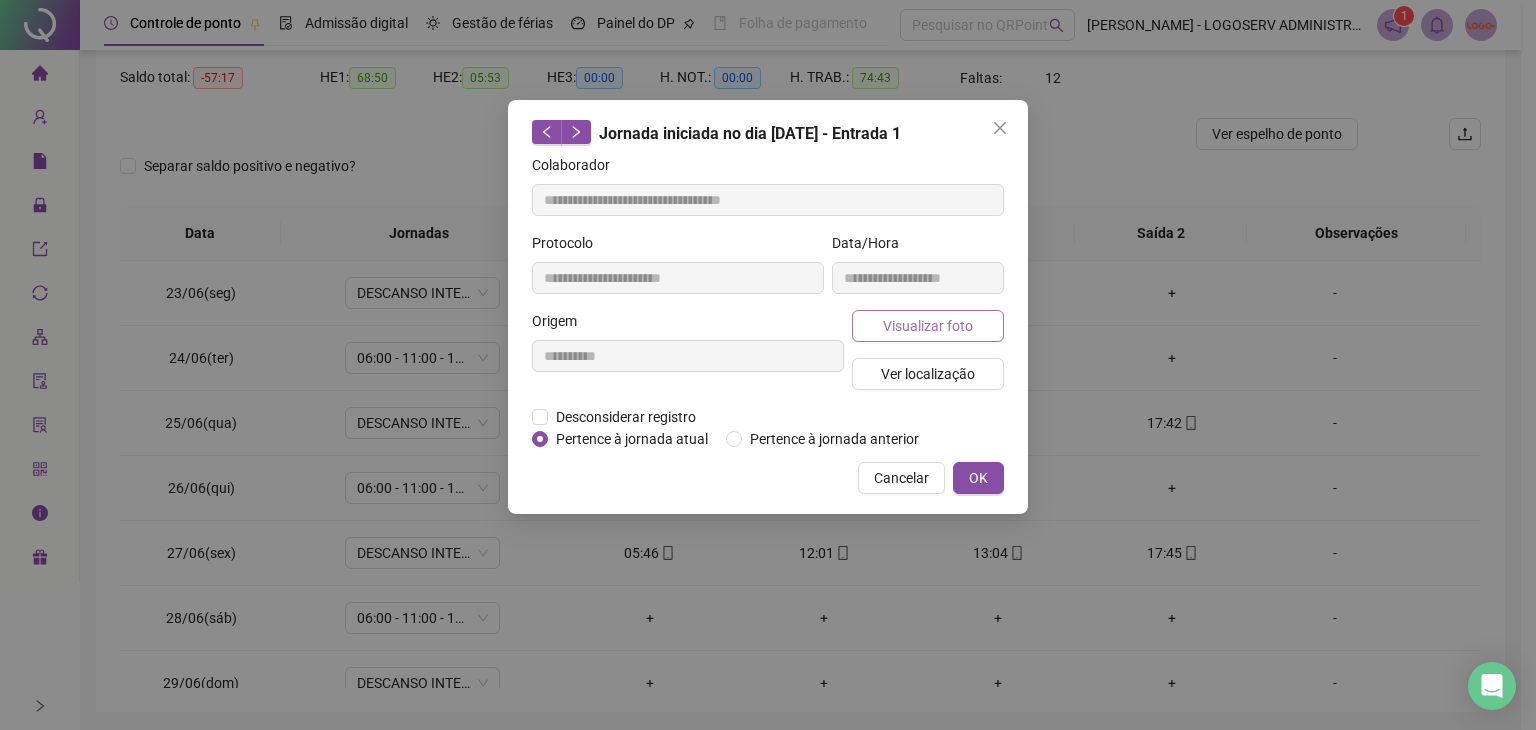 click on "Visualizar foto" at bounding box center [928, 326] 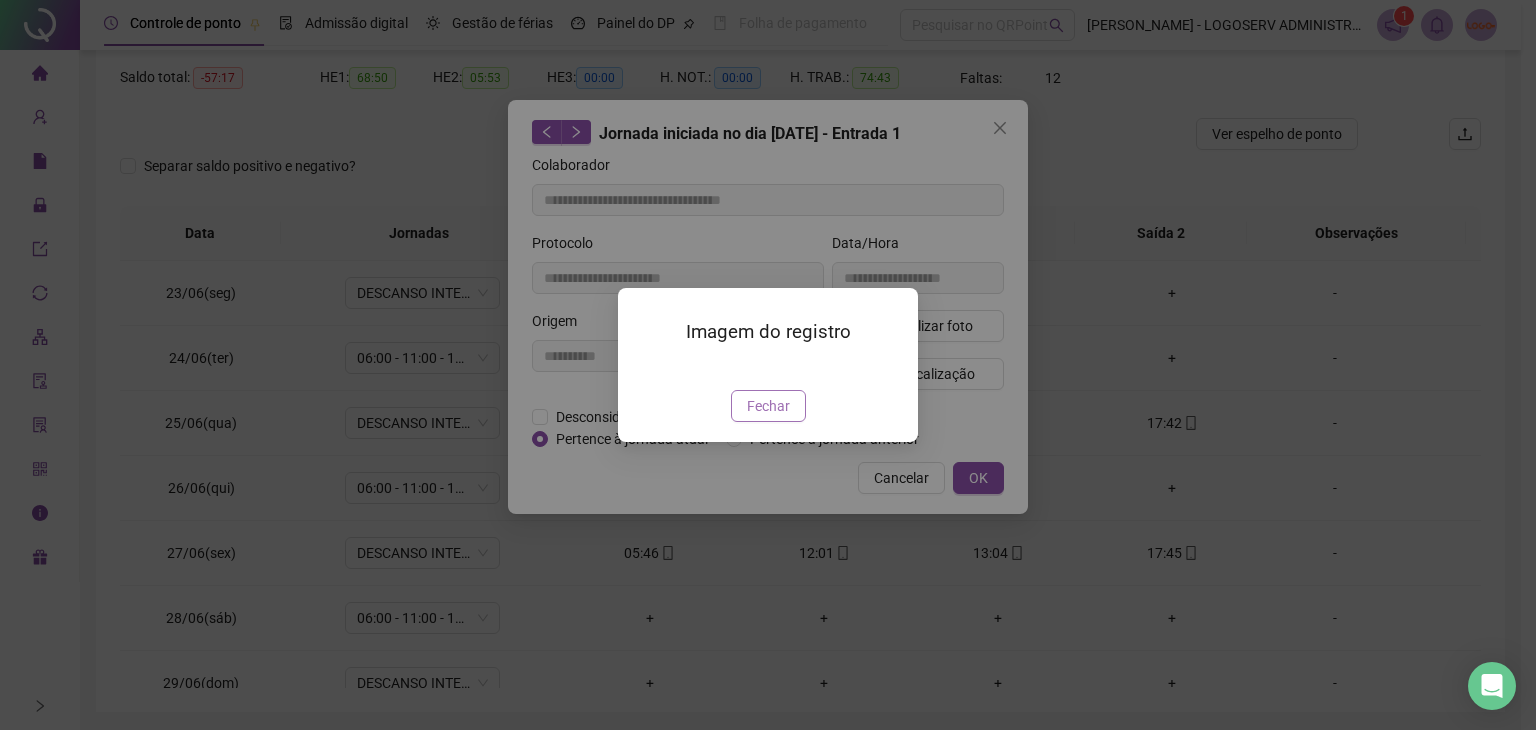 click on "Fechar" at bounding box center (768, 406) 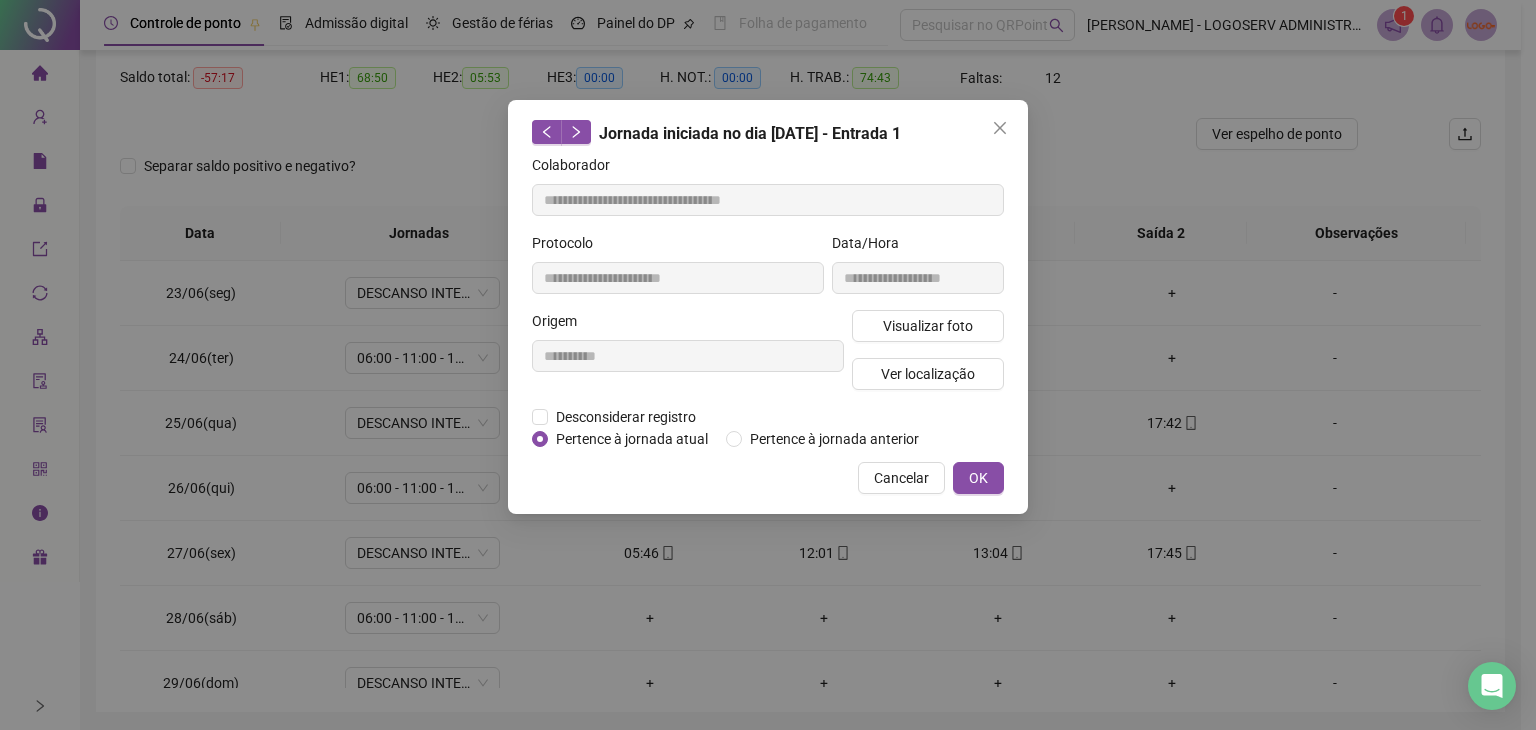 drag, startPoint x: 875, startPoint y: 478, endPoint x: 905, endPoint y: 468, distance: 31.622776 